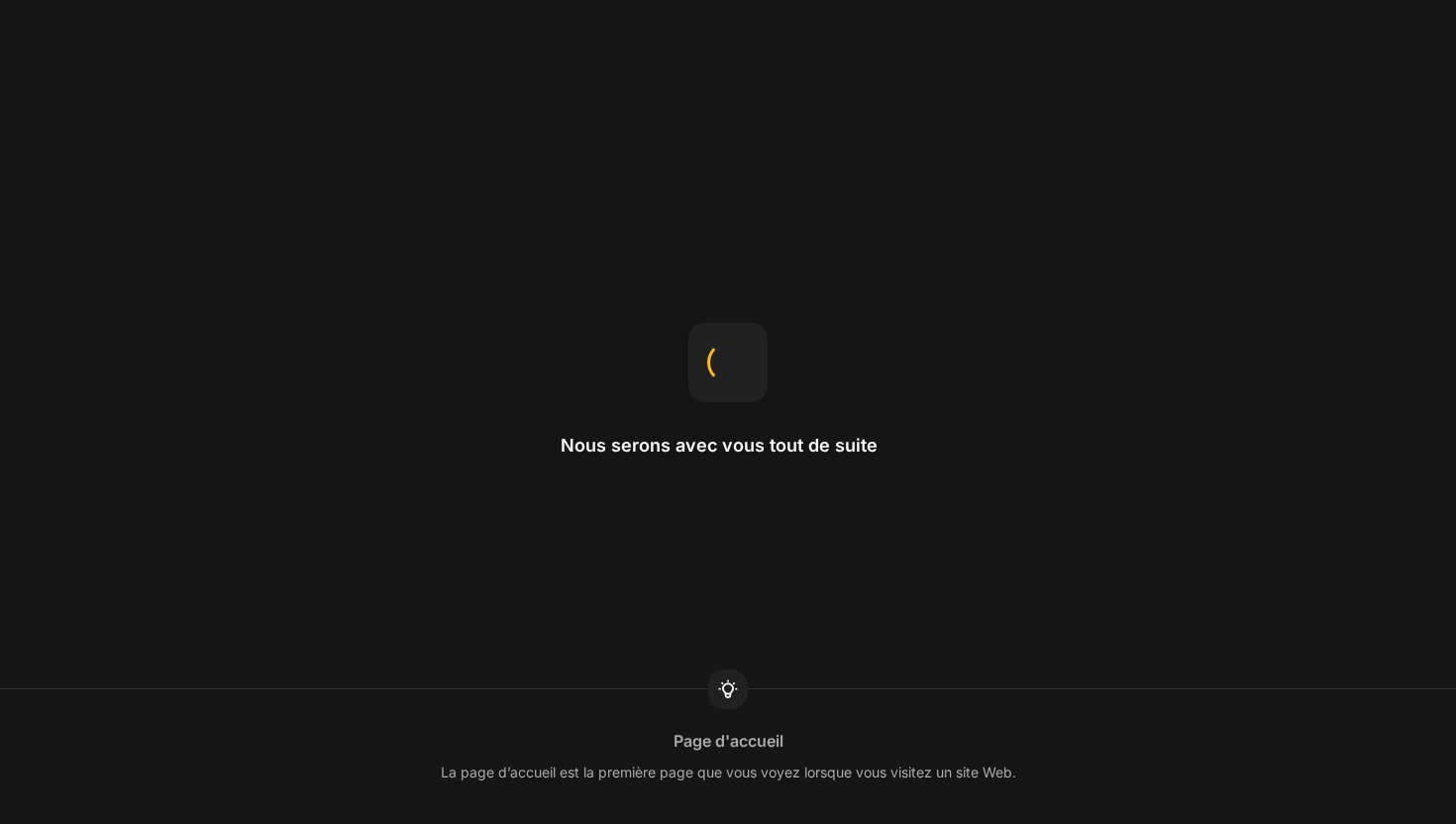 scroll, scrollTop: 0, scrollLeft: 0, axis: both 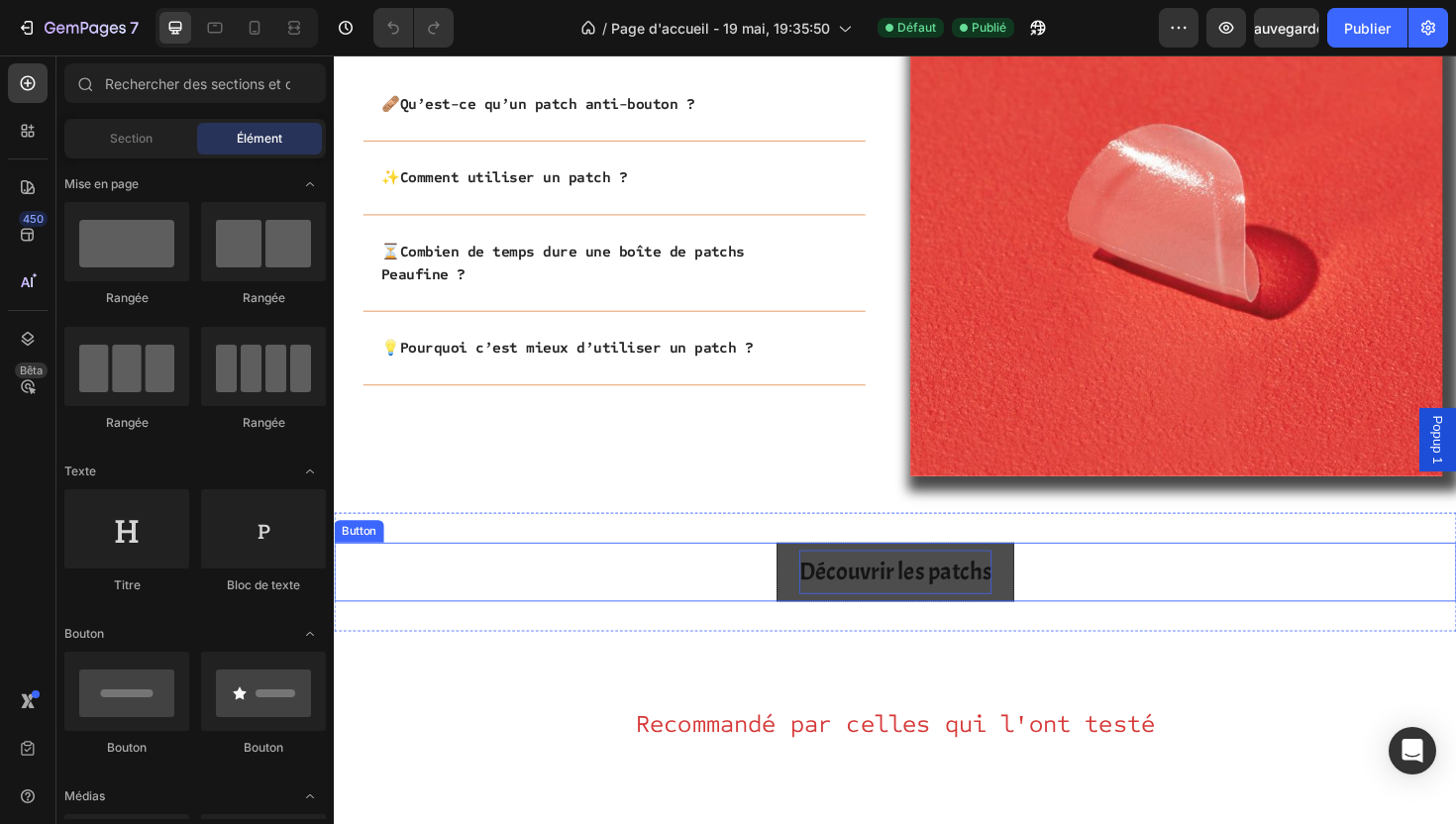 click on "Découvrir les patchs" at bounding box center (928, 602) 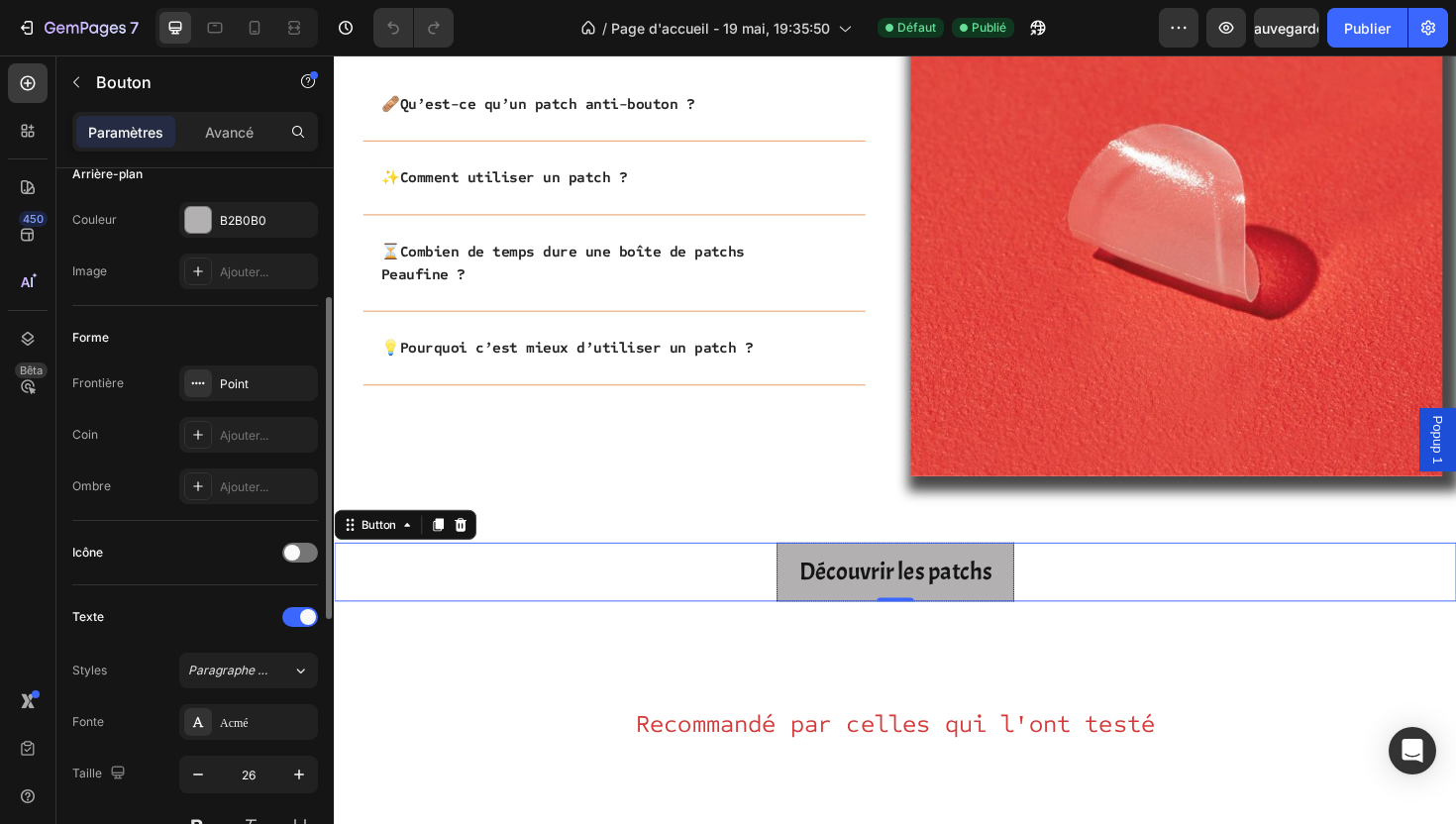 scroll, scrollTop: 258, scrollLeft: 0, axis: vertical 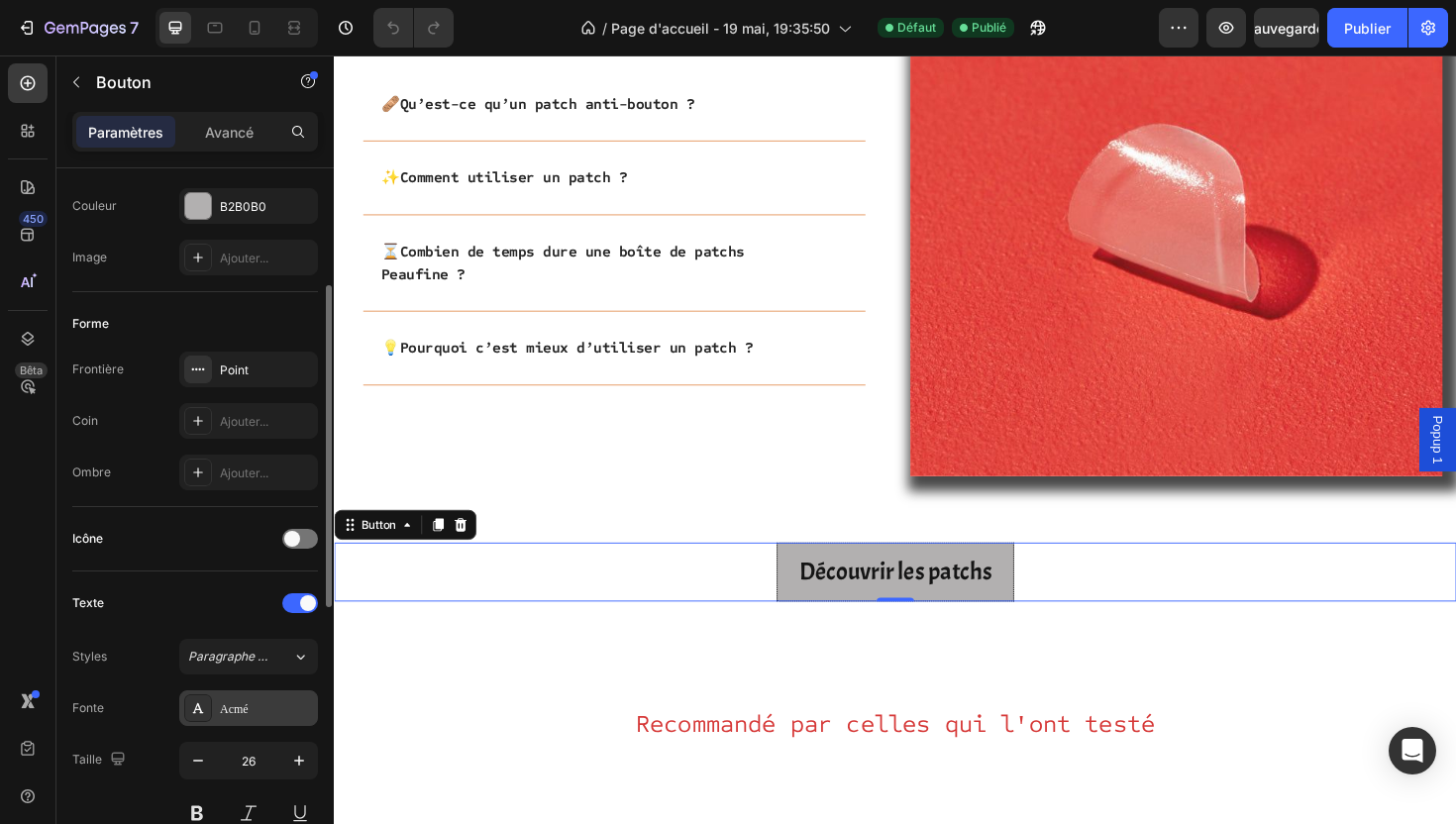 click on "Acmé" at bounding box center (266, 709) 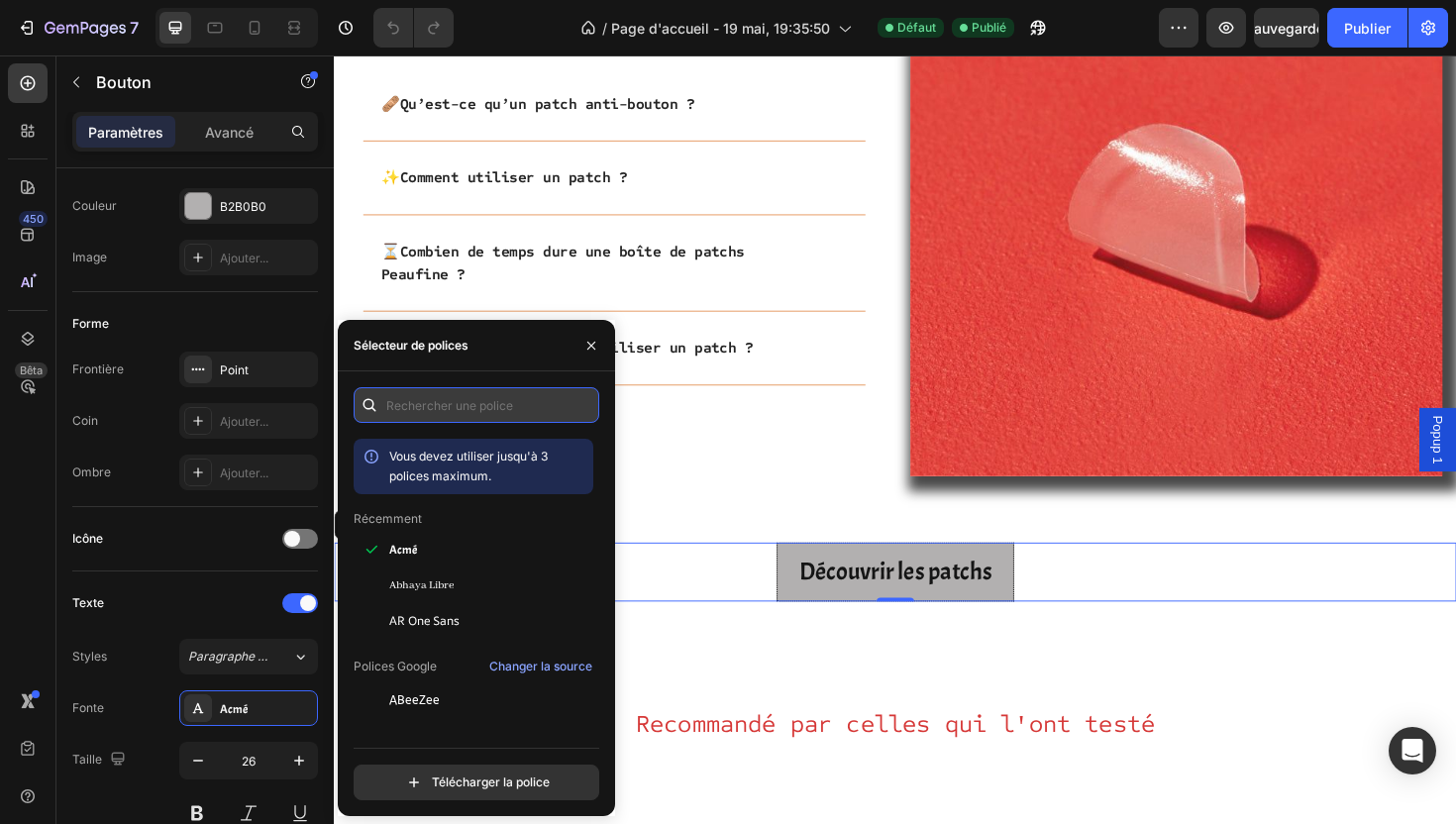 click at bounding box center [476, 405] 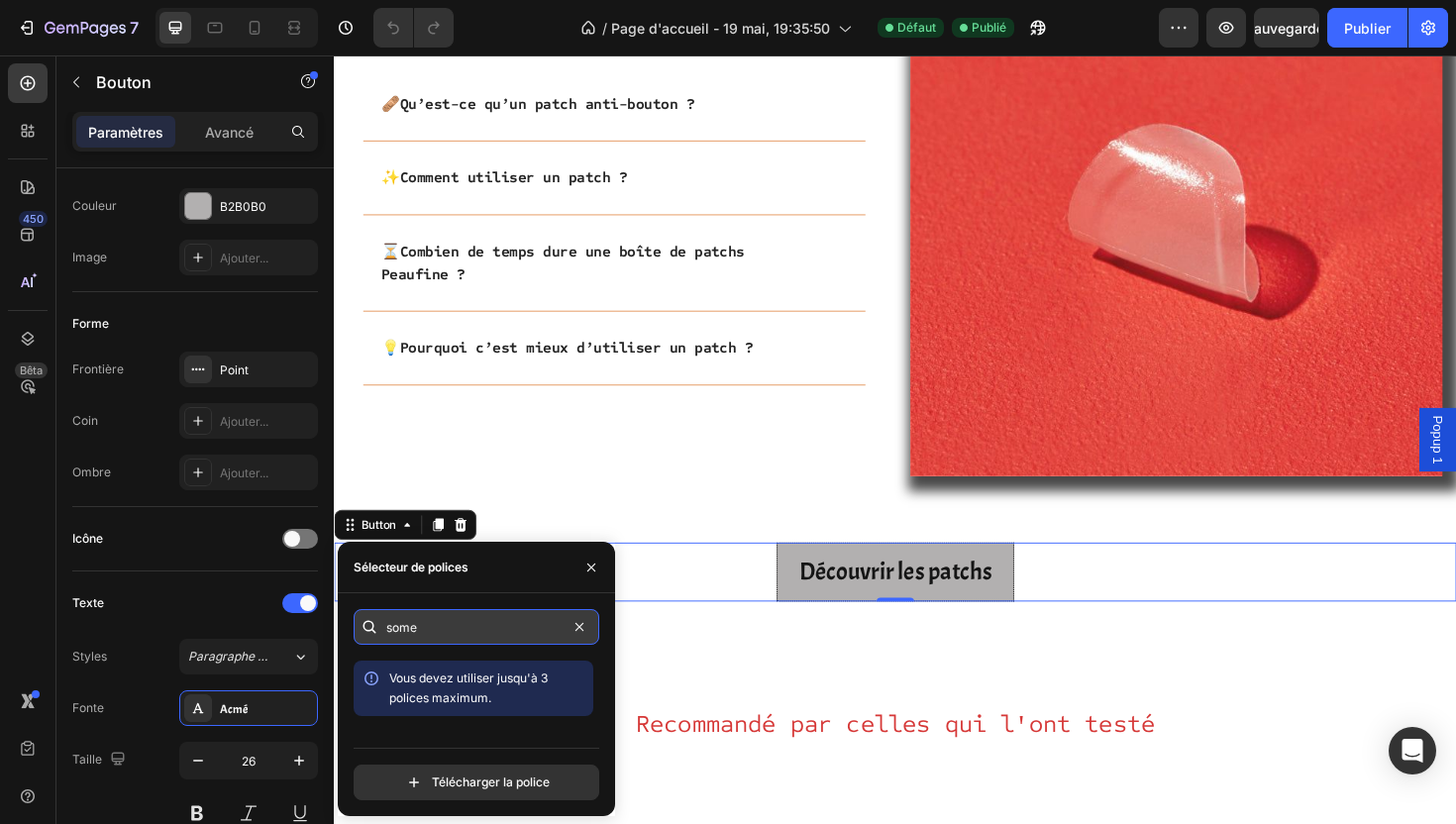 type on "some" 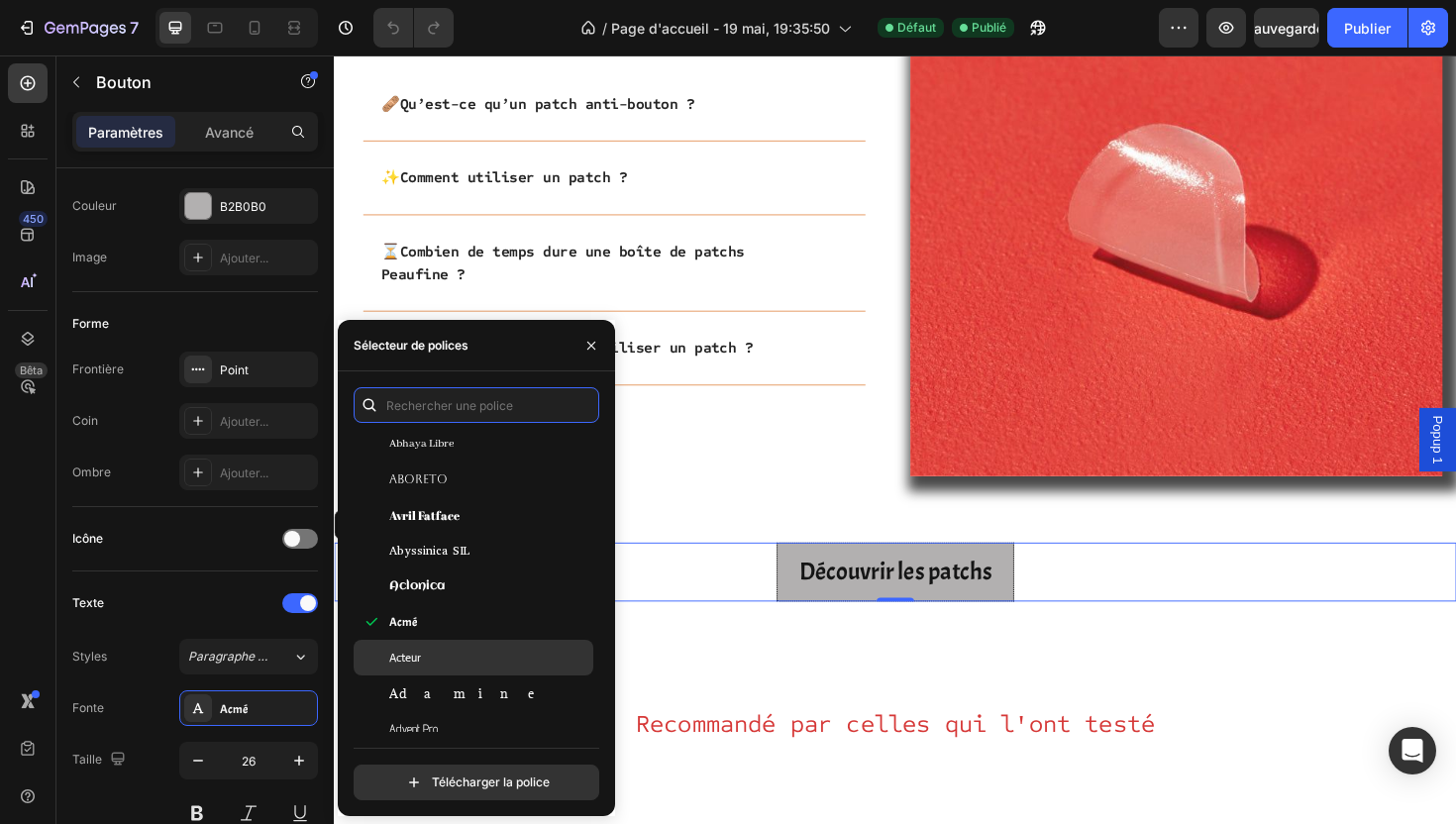 scroll, scrollTop: 400, scrollLeft: 0, axis: vertical 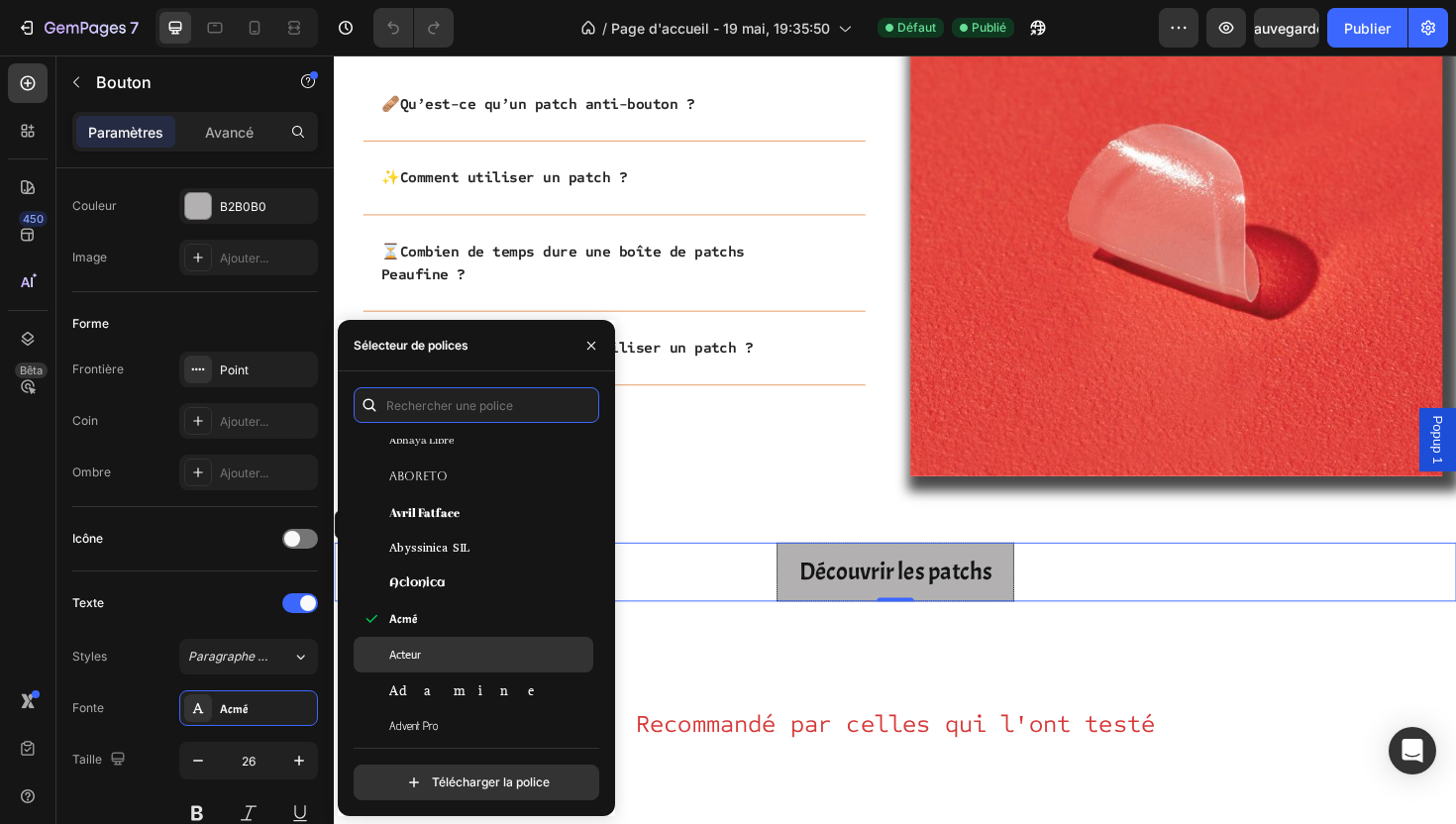 type 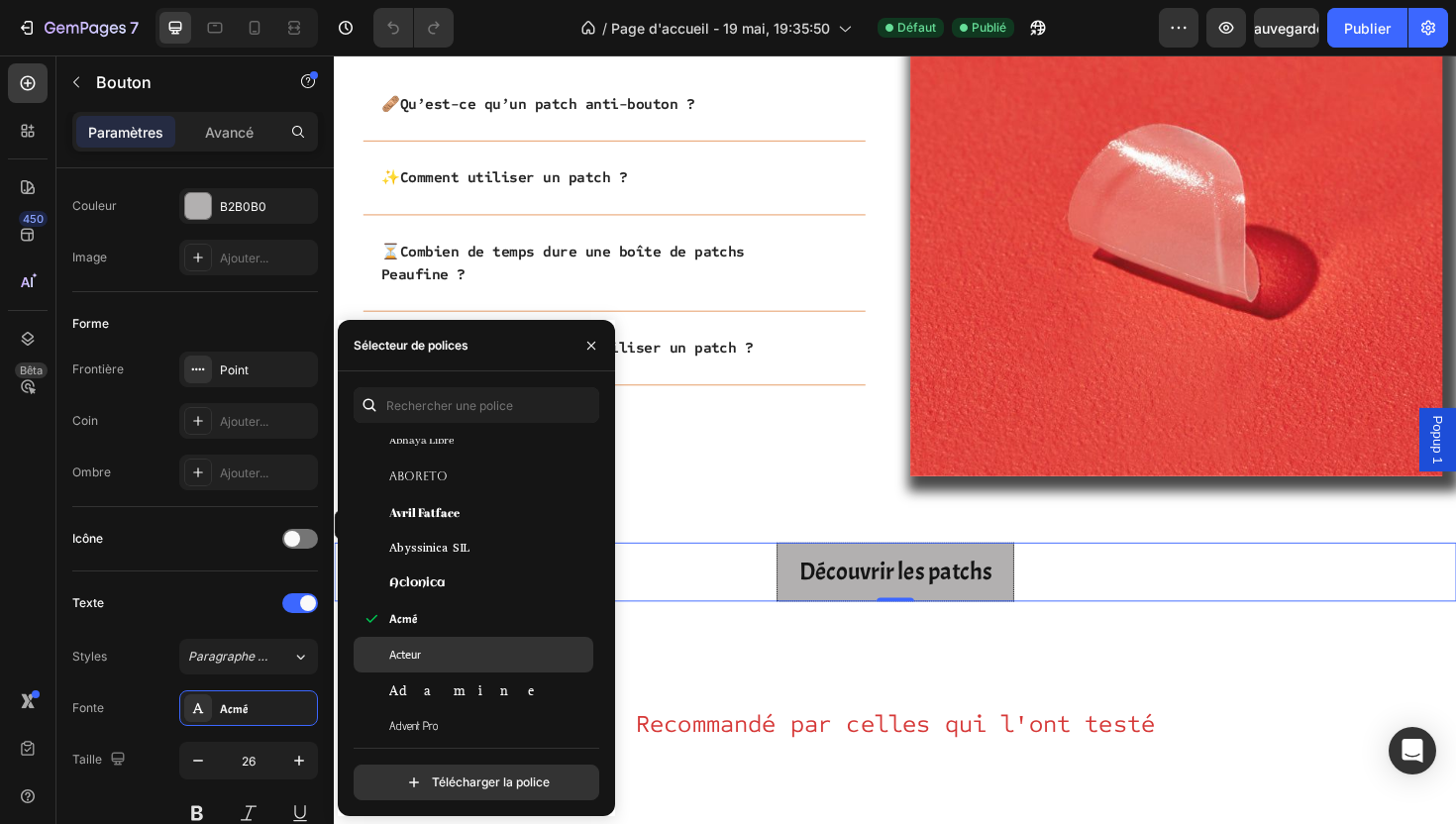 click on "Acteur" at bounding box center (489, 655) 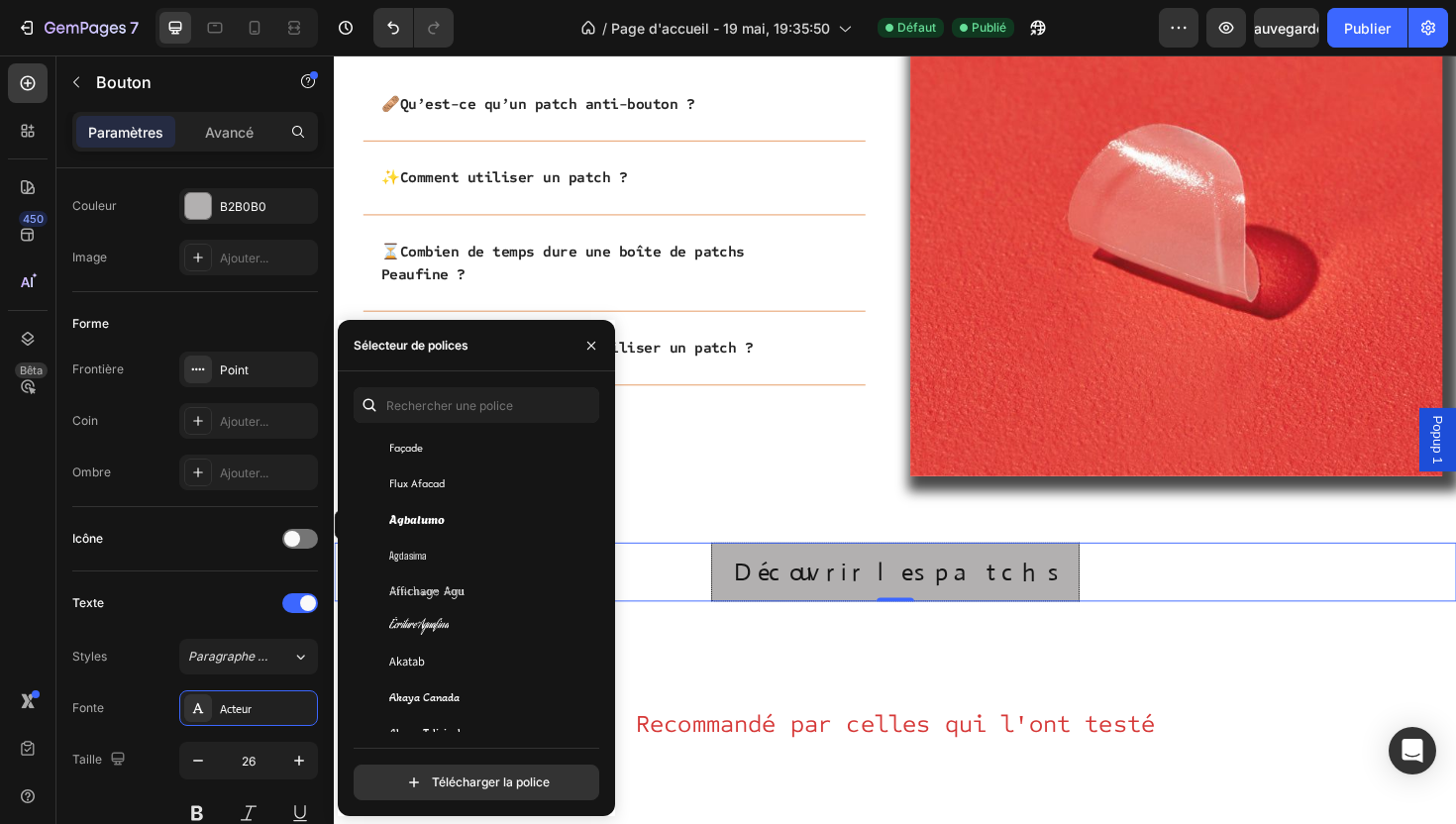scroll, scrollTop: 710, scrollLeft: 0, axis: vertical 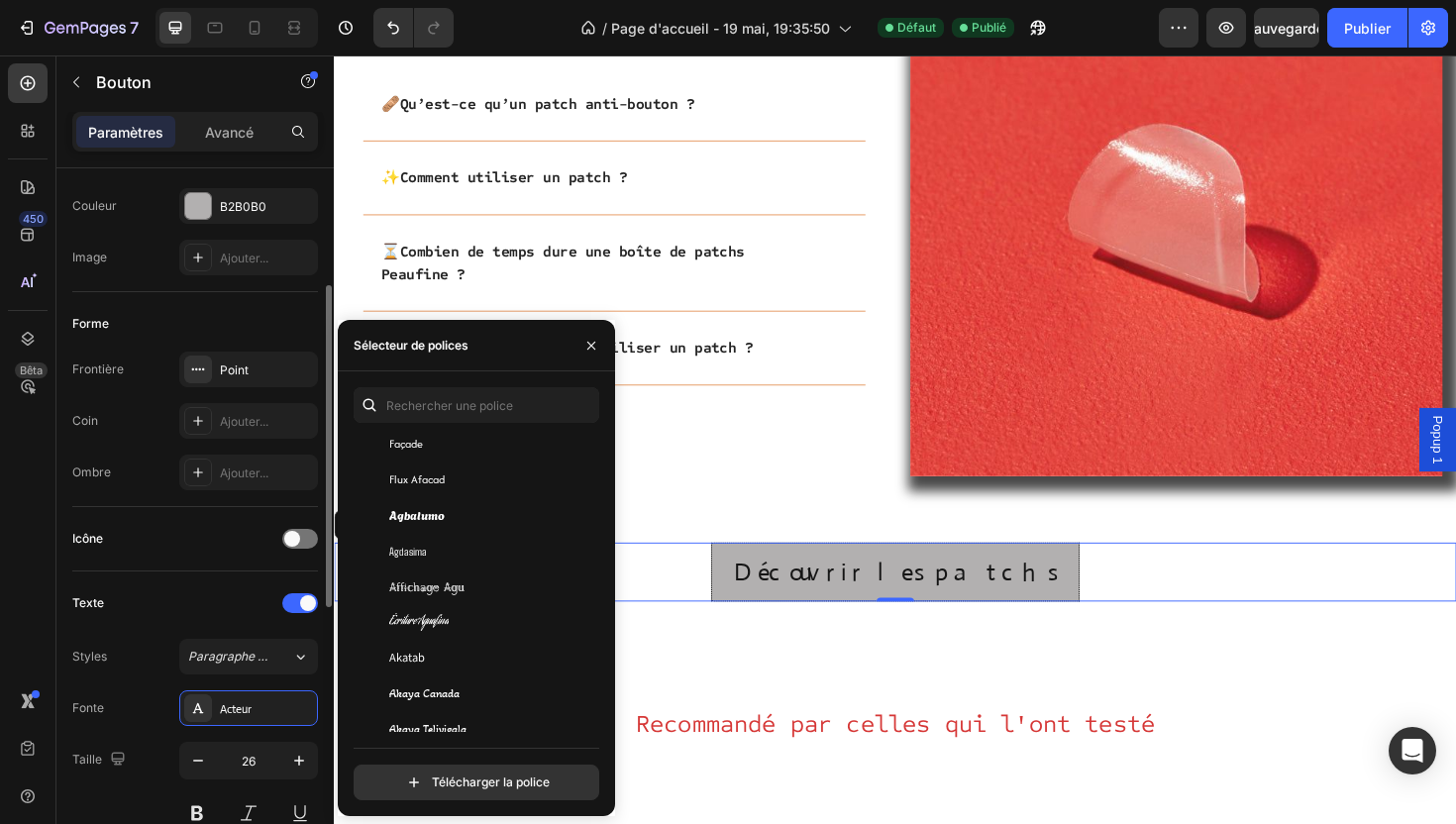 click on "Texte" at bounding box center [195, 603] 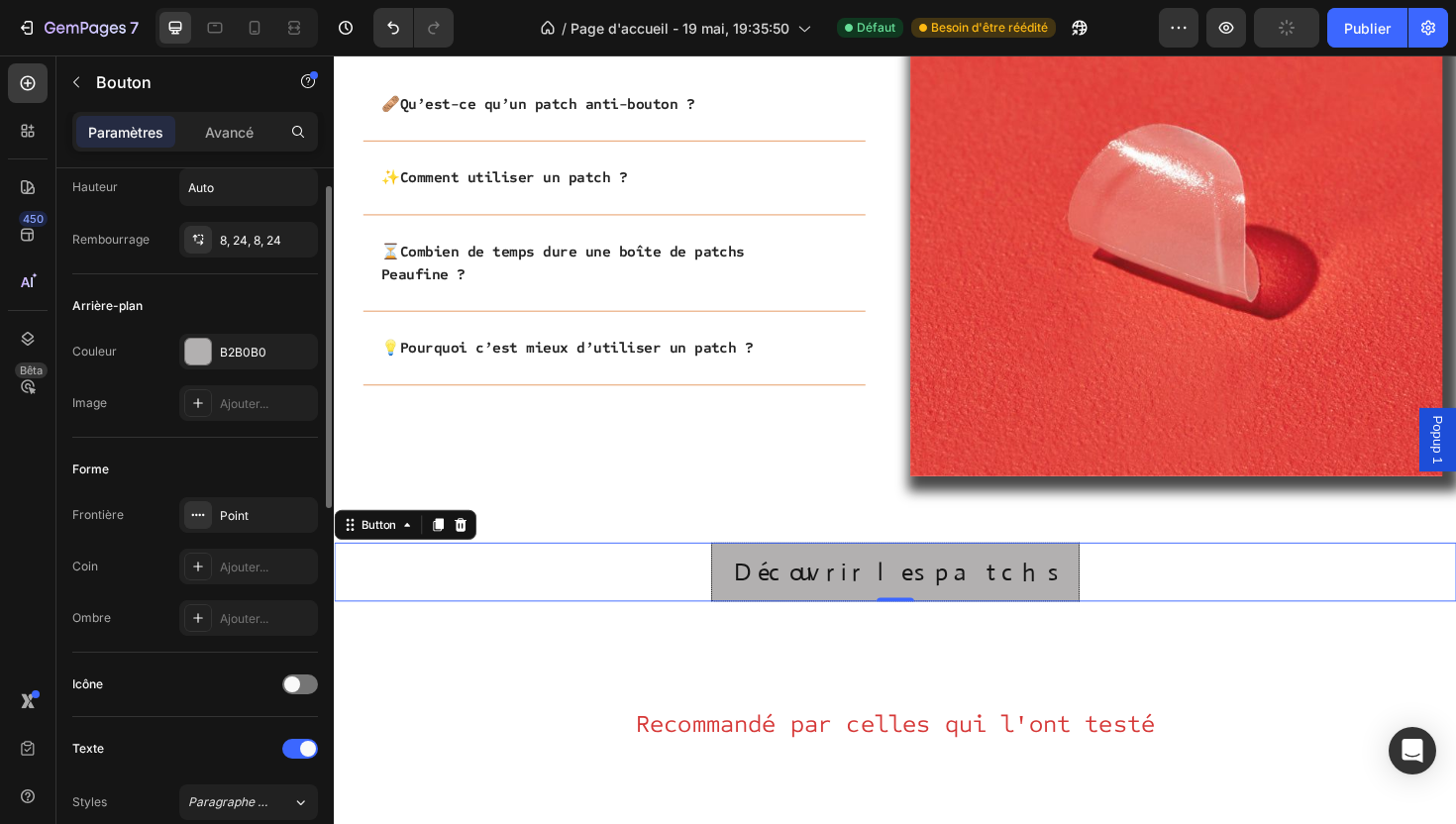 scroll, scrollTop: 90, scrollLeft: 0, axis: vertical 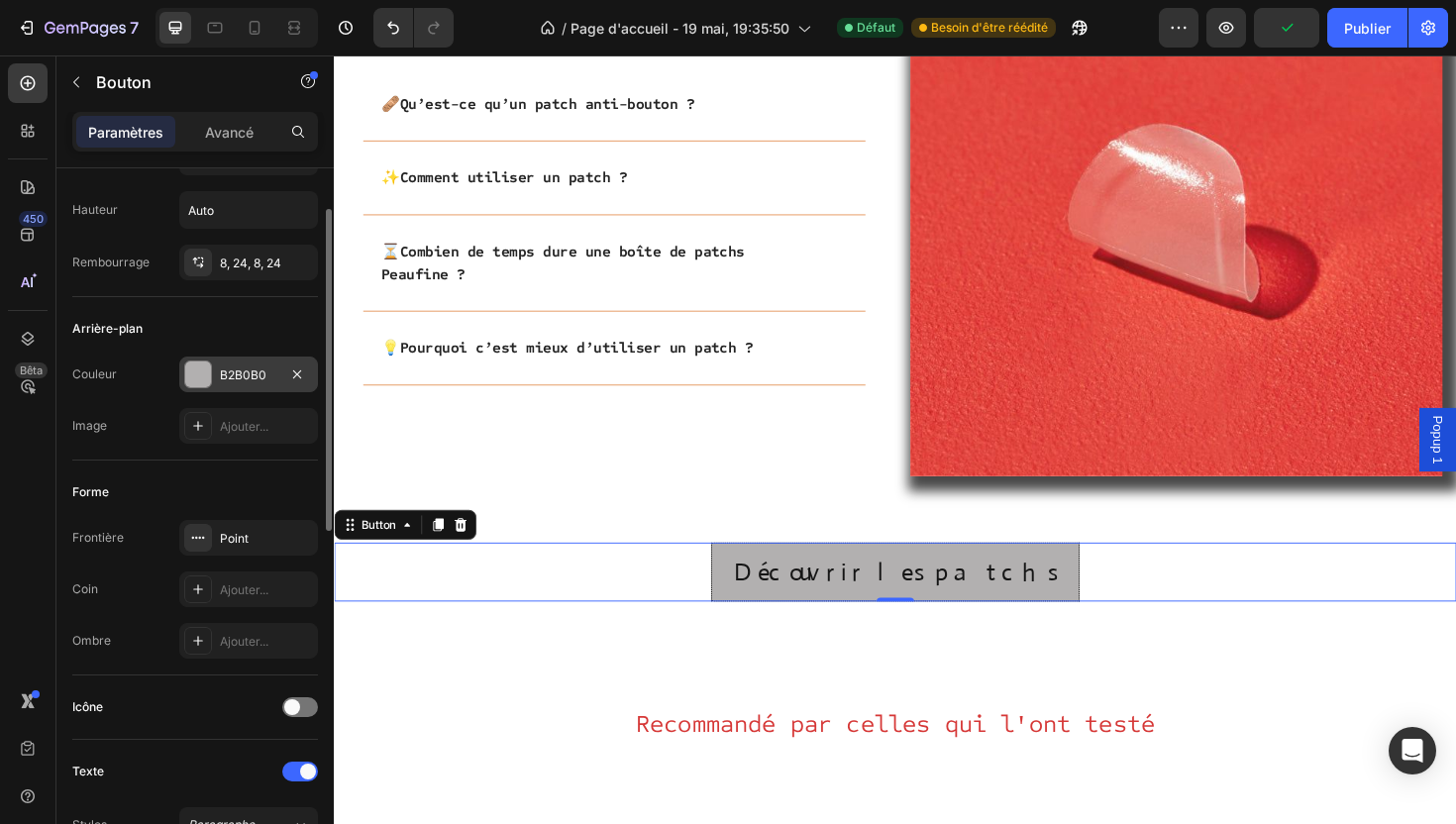 click at bounding box center (198, 374) 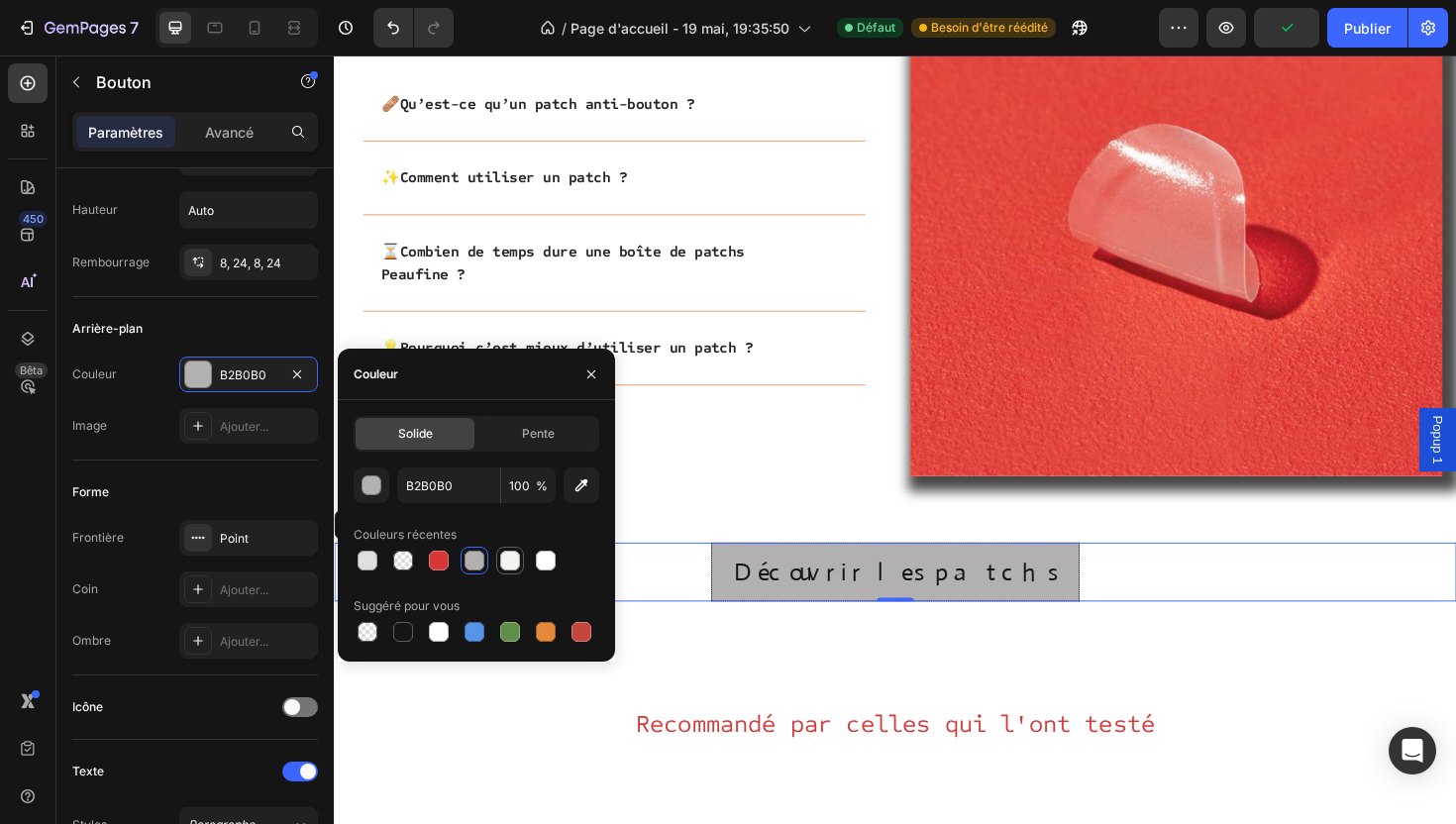 click at bounding box center (510, 561) 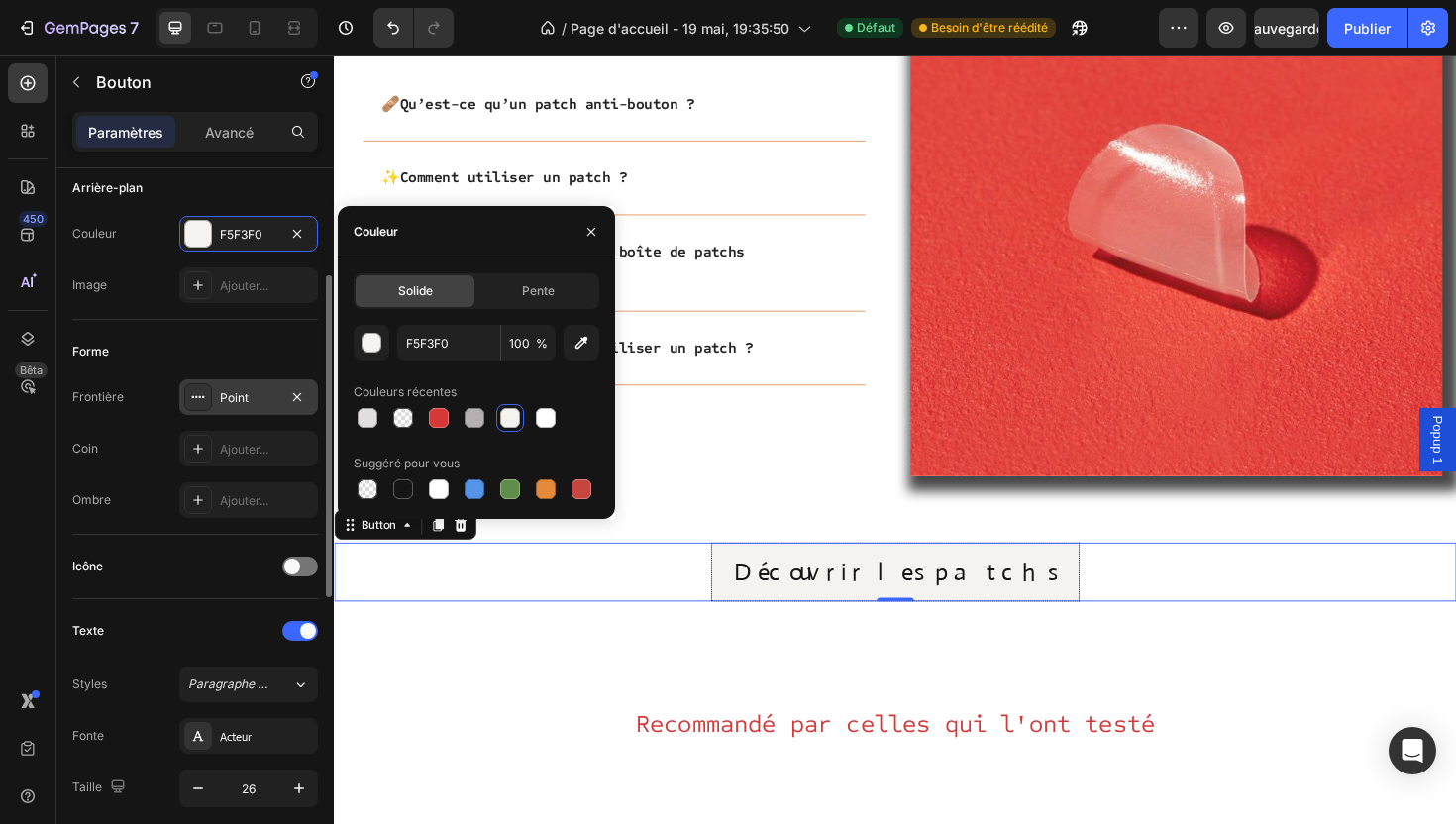 scroll, scrollTop: 233, scrollLeft: 0, axis: vertical 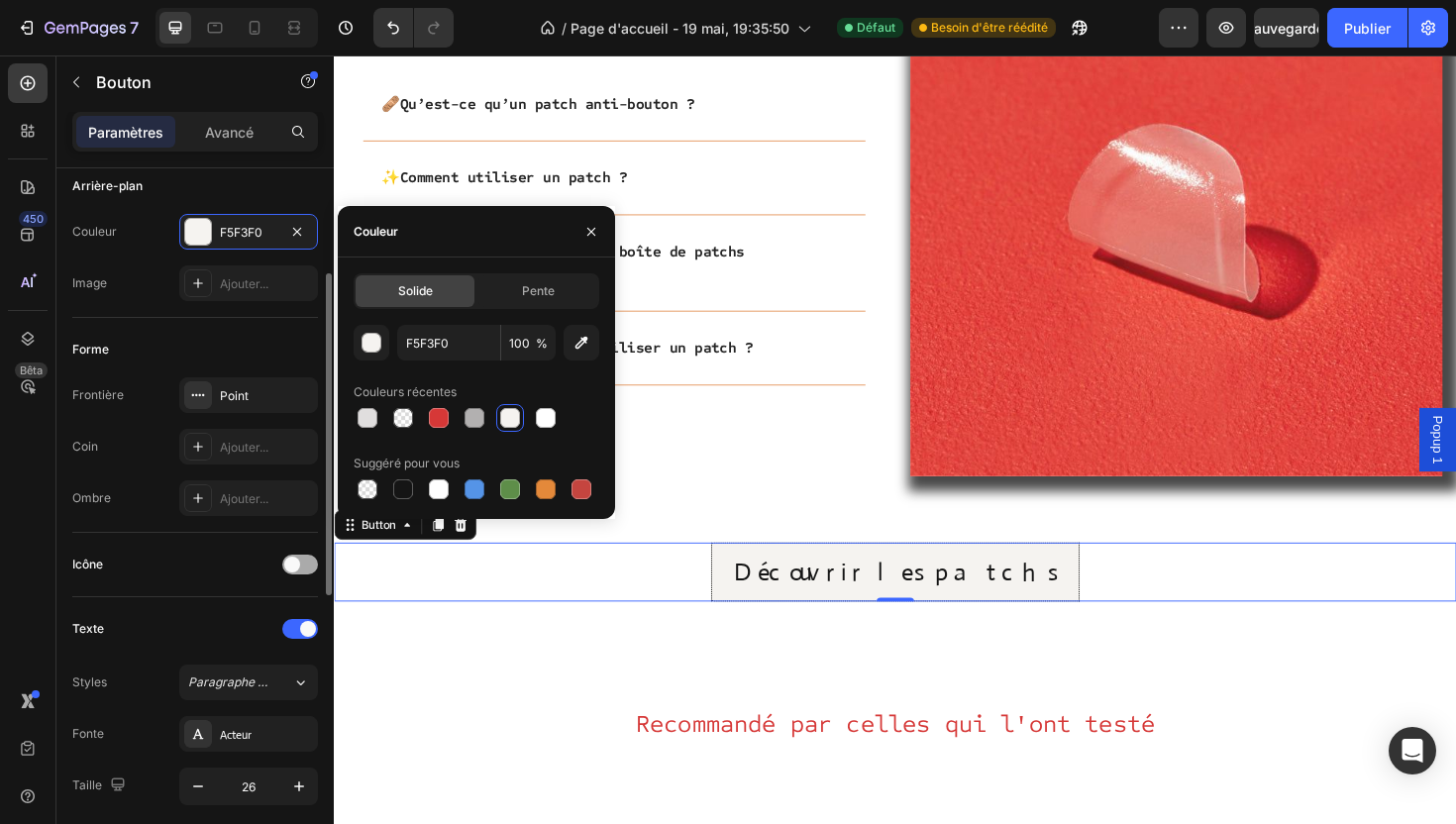 click at bounding box center (292, 565) 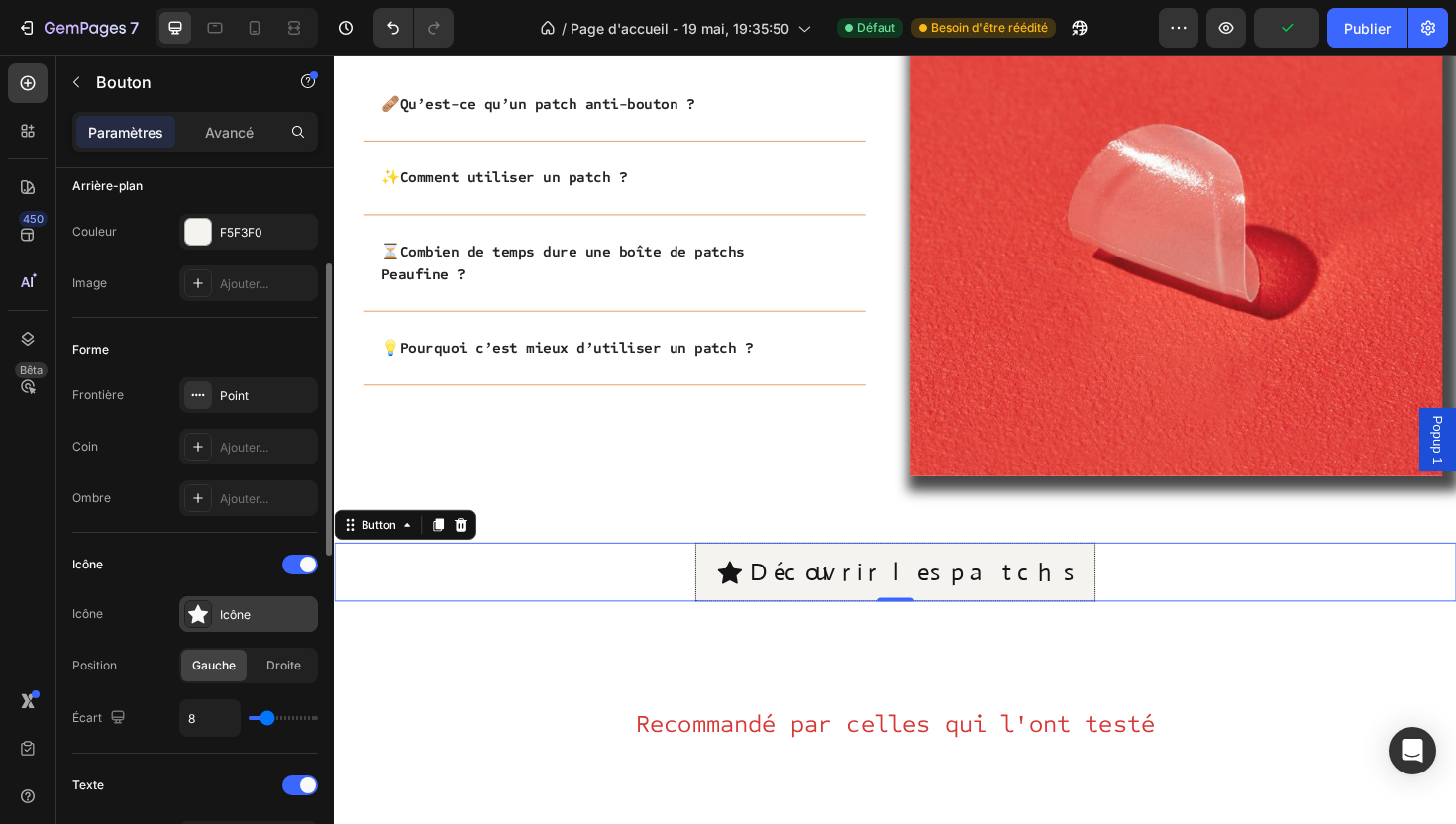 click on "Icône" at bounding box center [235, 614] 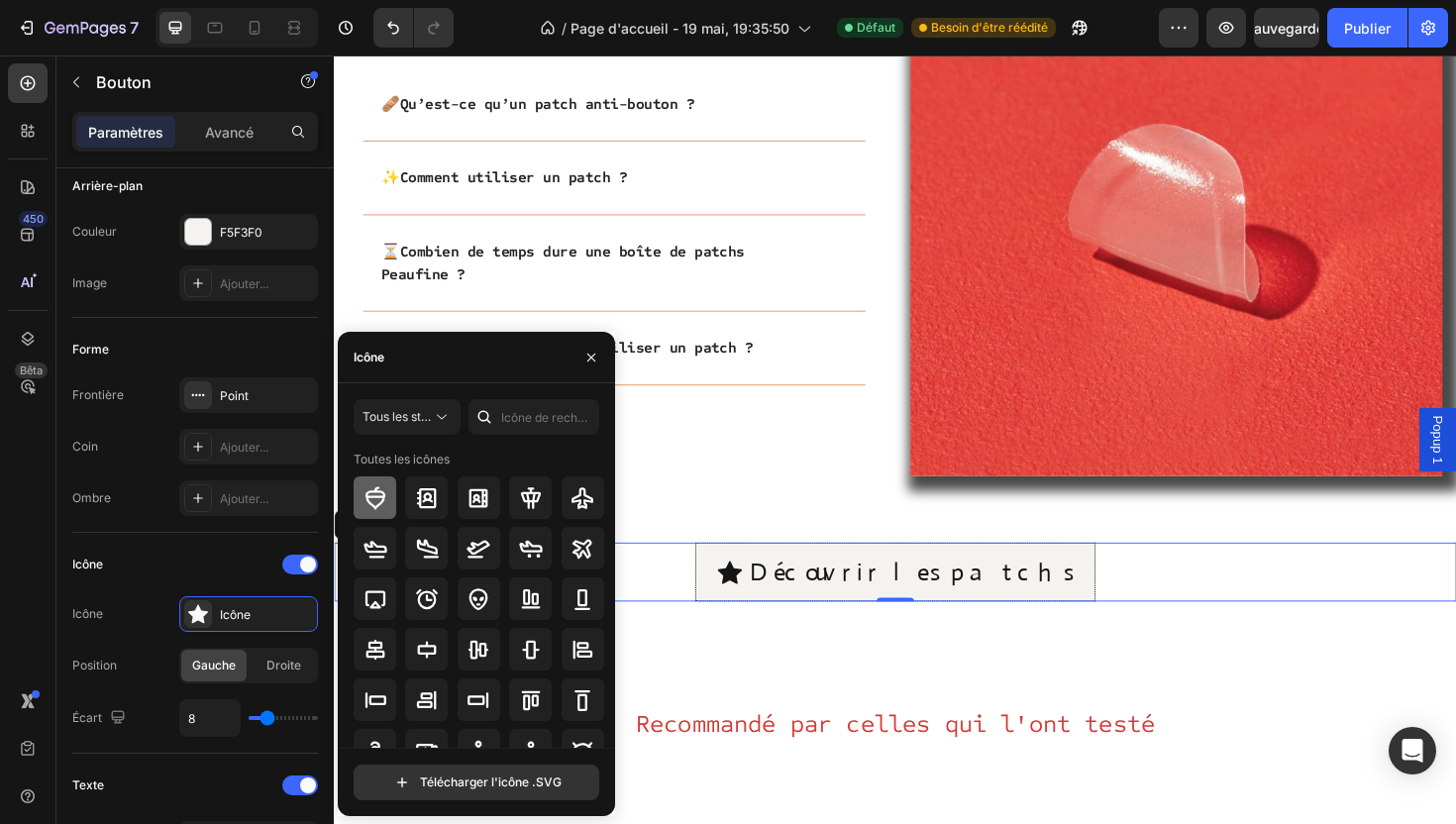 click 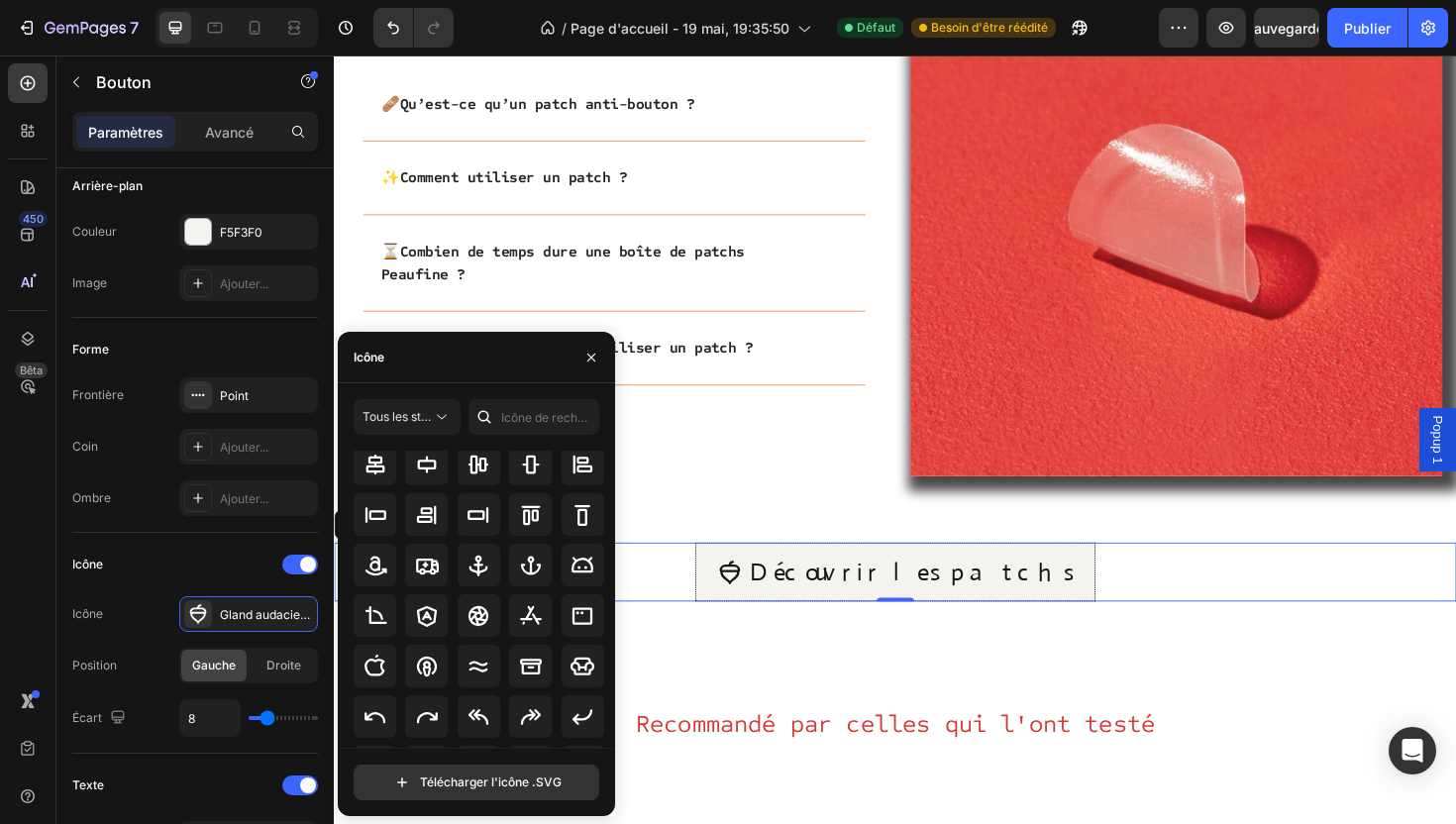 scroll, scrollTop: 218, scrollLeft: 0, axis: vertical 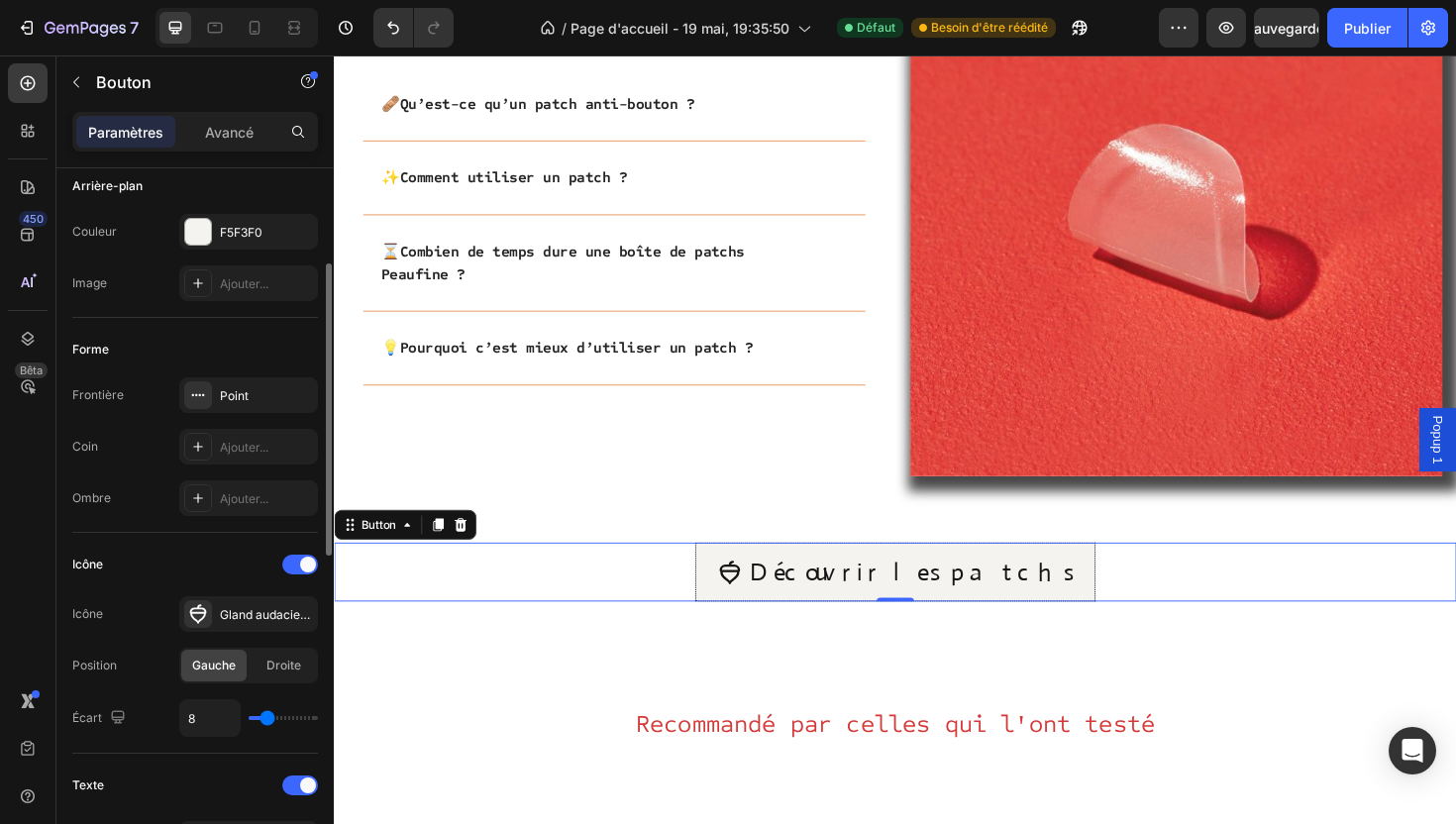 click on "Icône" at bounding box center [195, 565] 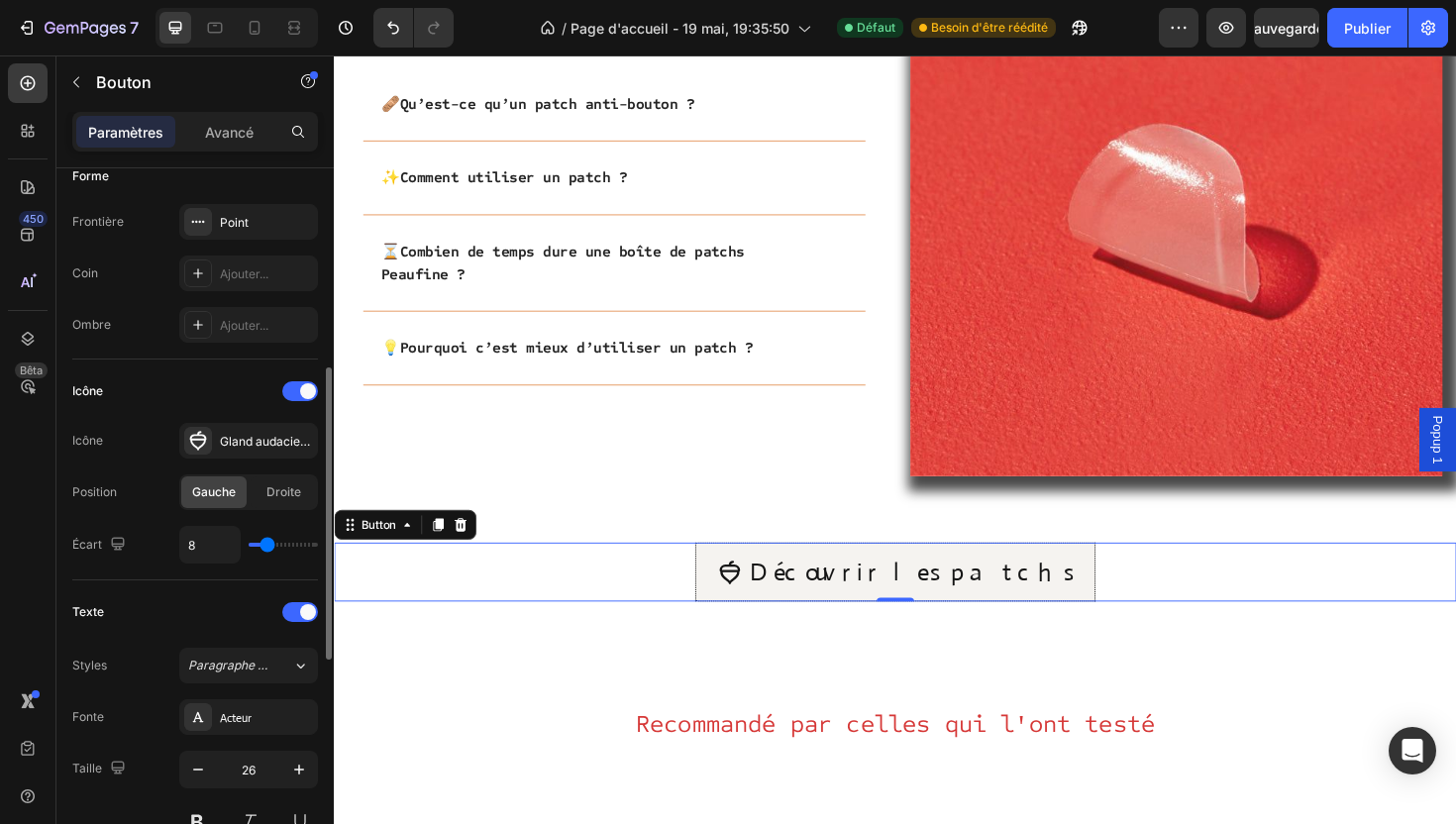 scroll, scrollTop: 436, scrollLeft: 0, axis: vertical 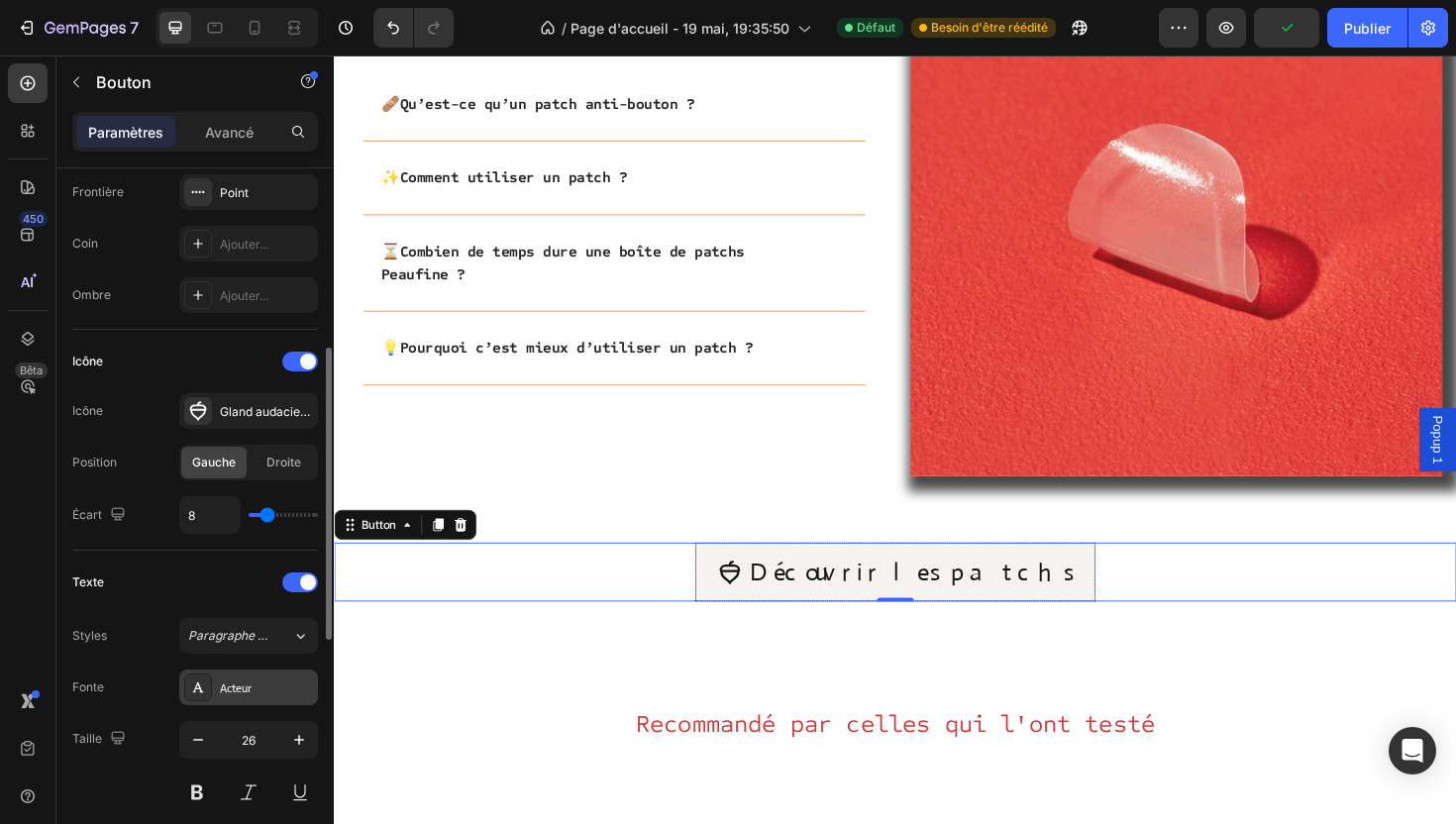 click on "Acteur" at bounding box center (266, 688) 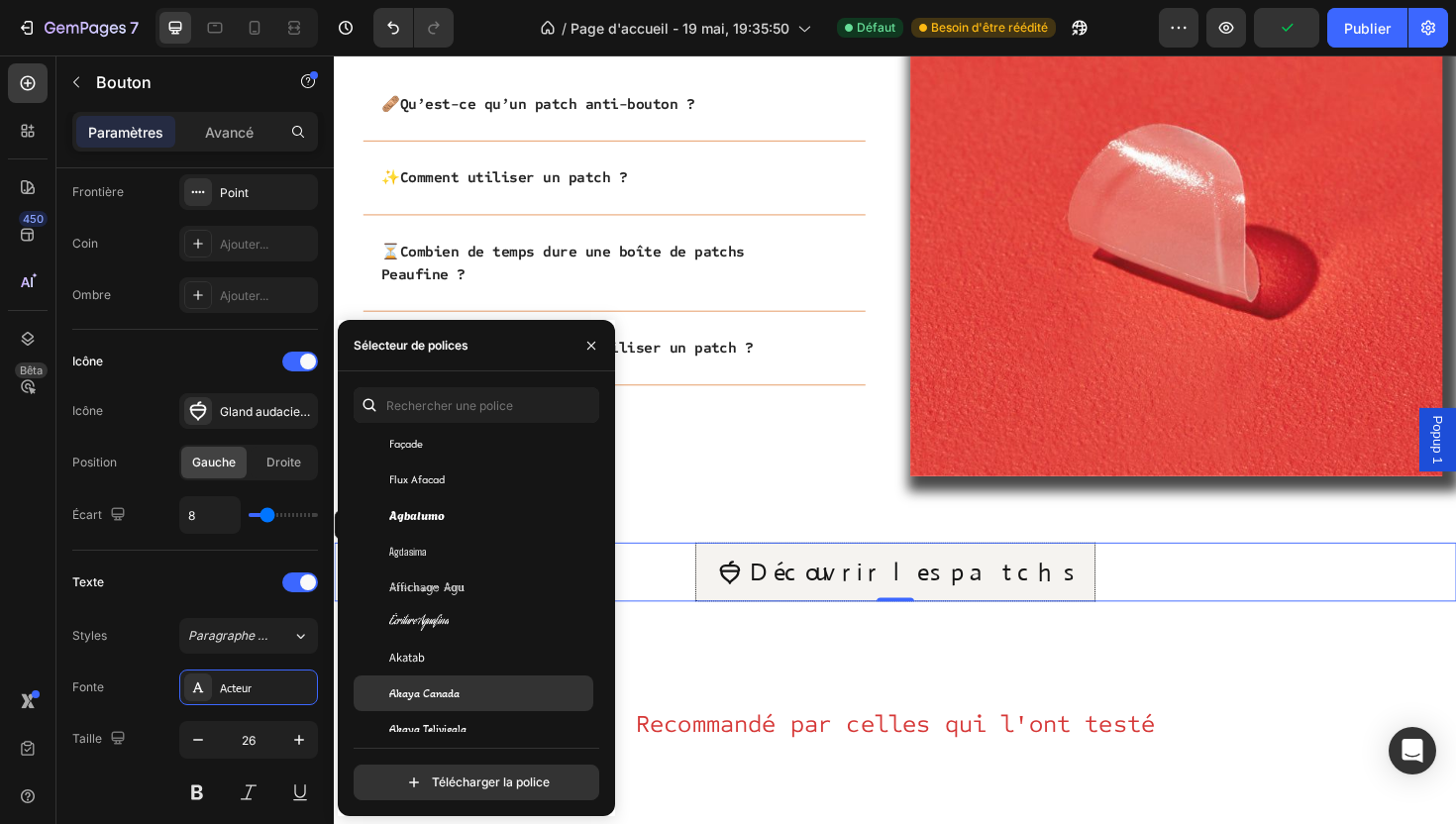 click on "Akaya Canada" at bounding box center [424, 693] 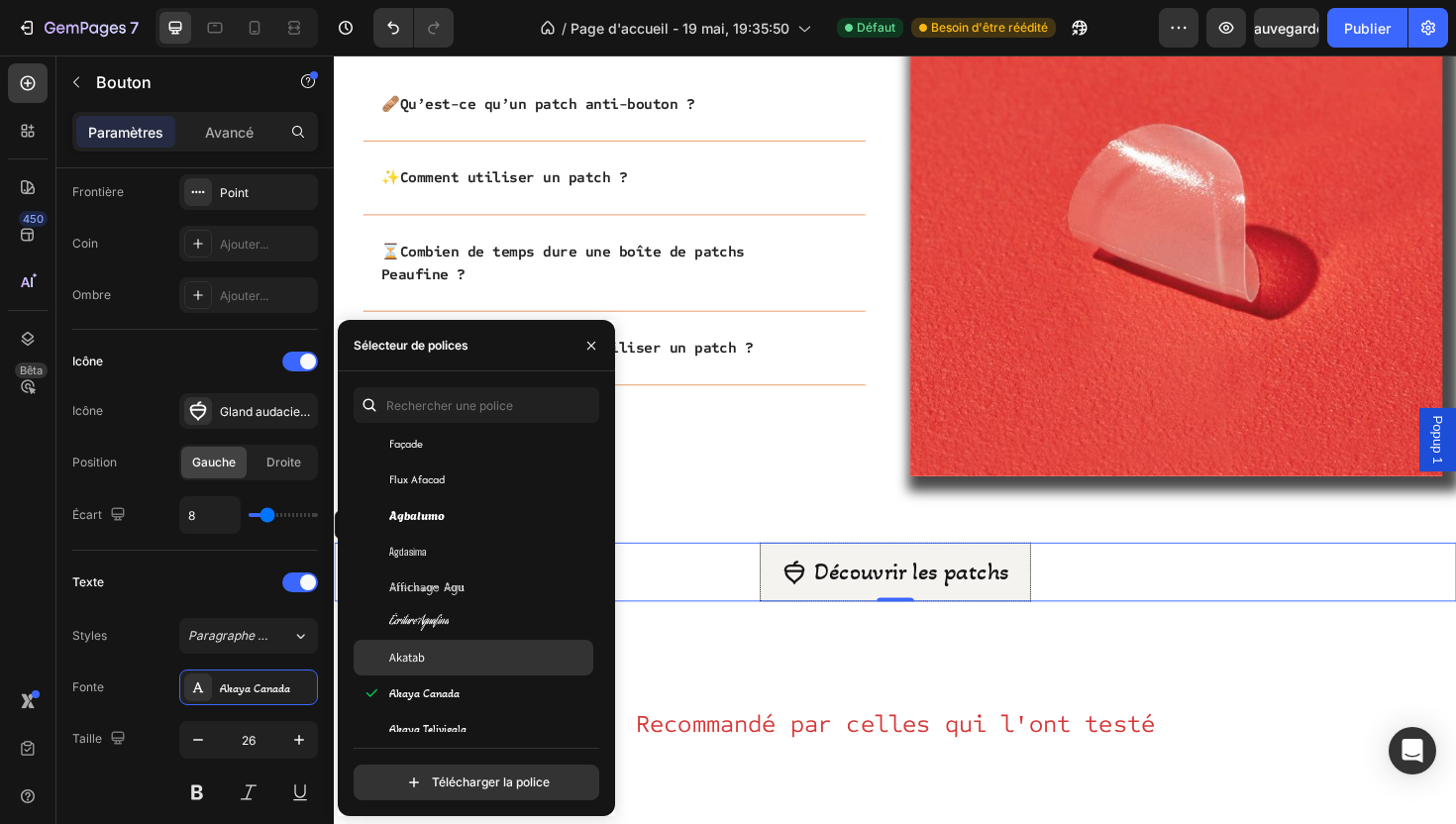 click on "Akatab" at bounding box center [489, 658] 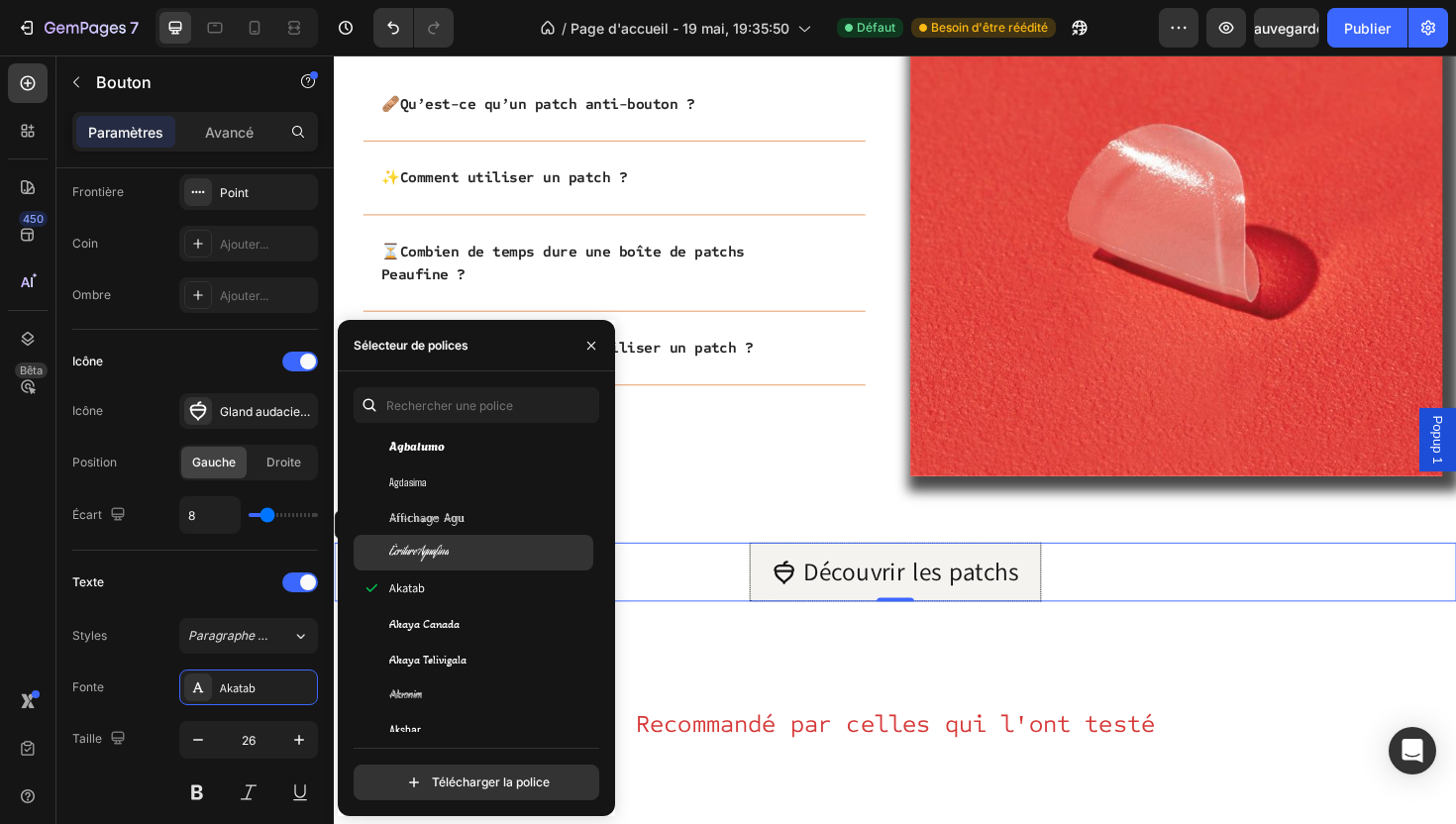 scroll, scrollTop: 781, scrollLeft: 0, axis: vertical 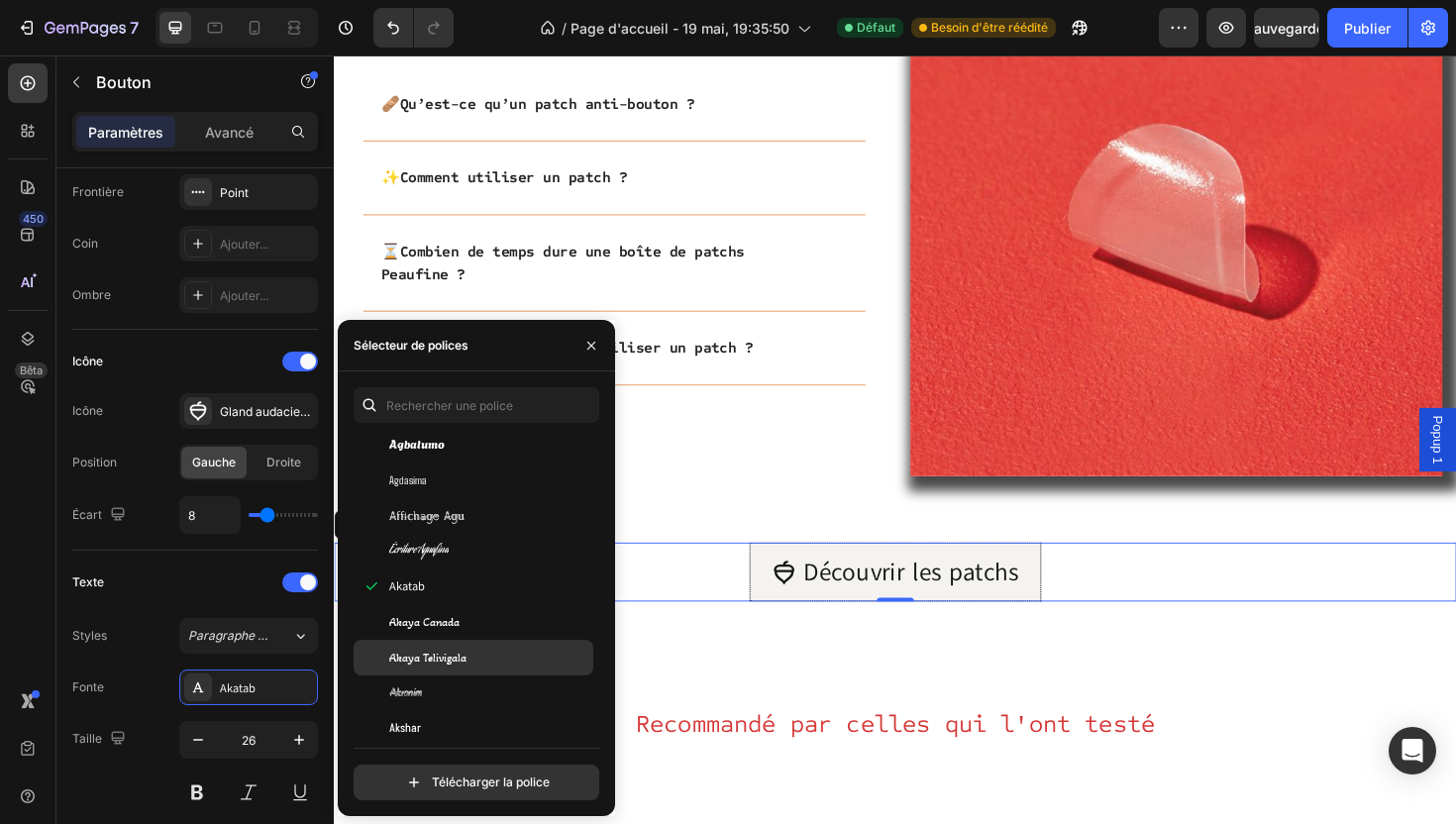 click on "Akaya Telivigala" at bounding box center (489, 658) 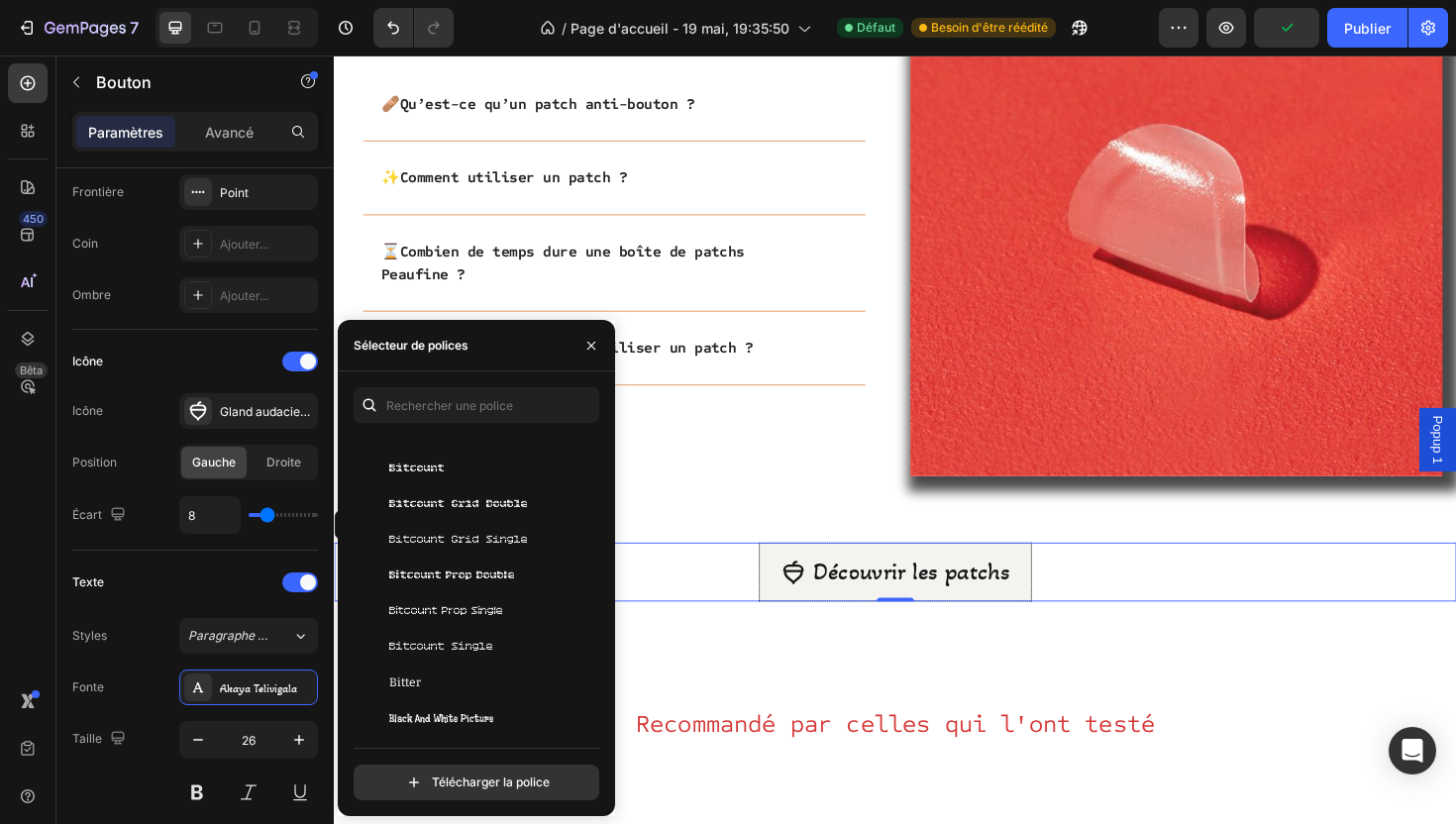 scroll, scrollTop: 7771, scrollLeft: 0, axis: vertical 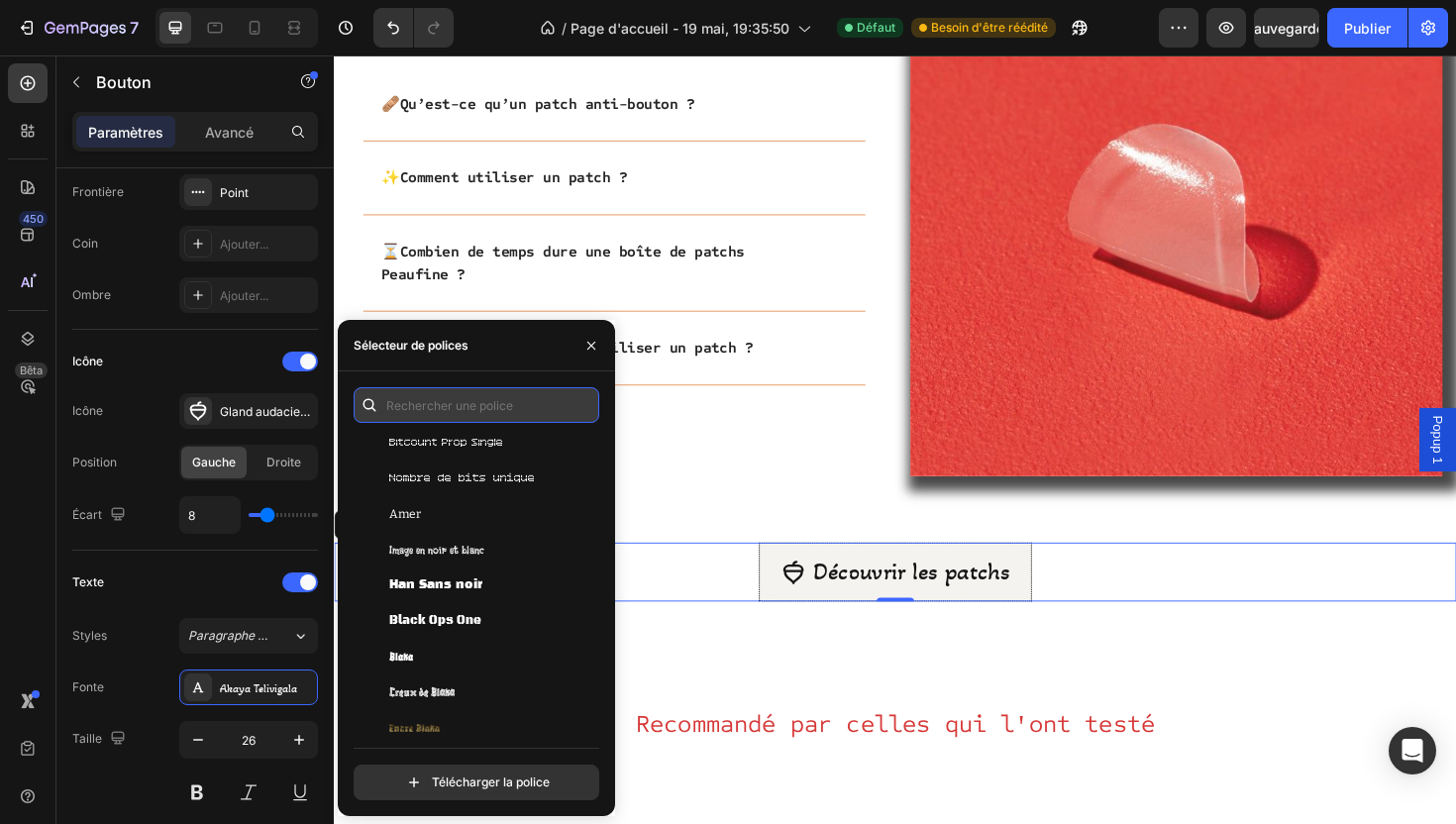 click at bounding box center [476, 405] 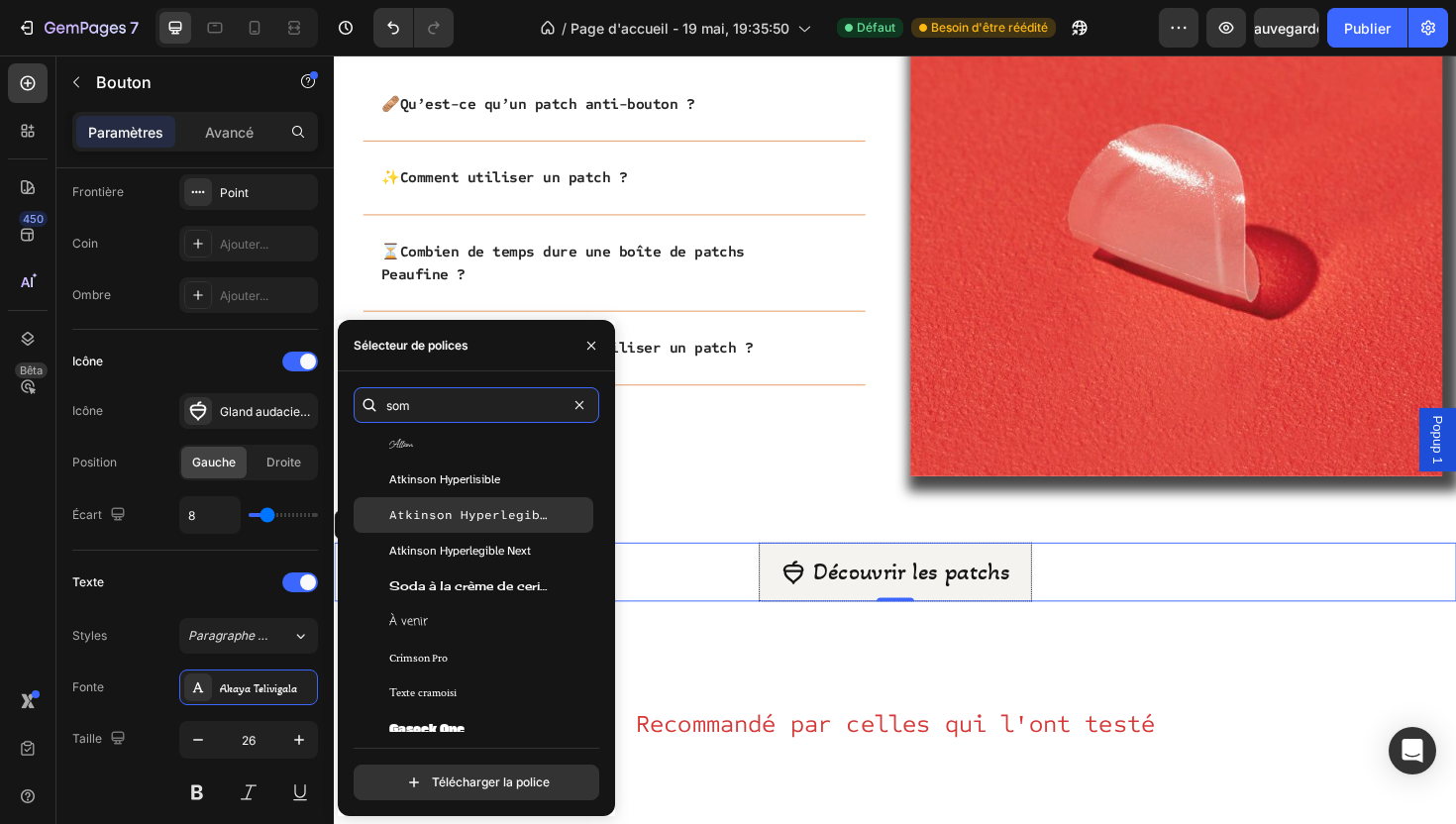 scroll, scrollTop: 0, scrollLeft: 0, axis: both 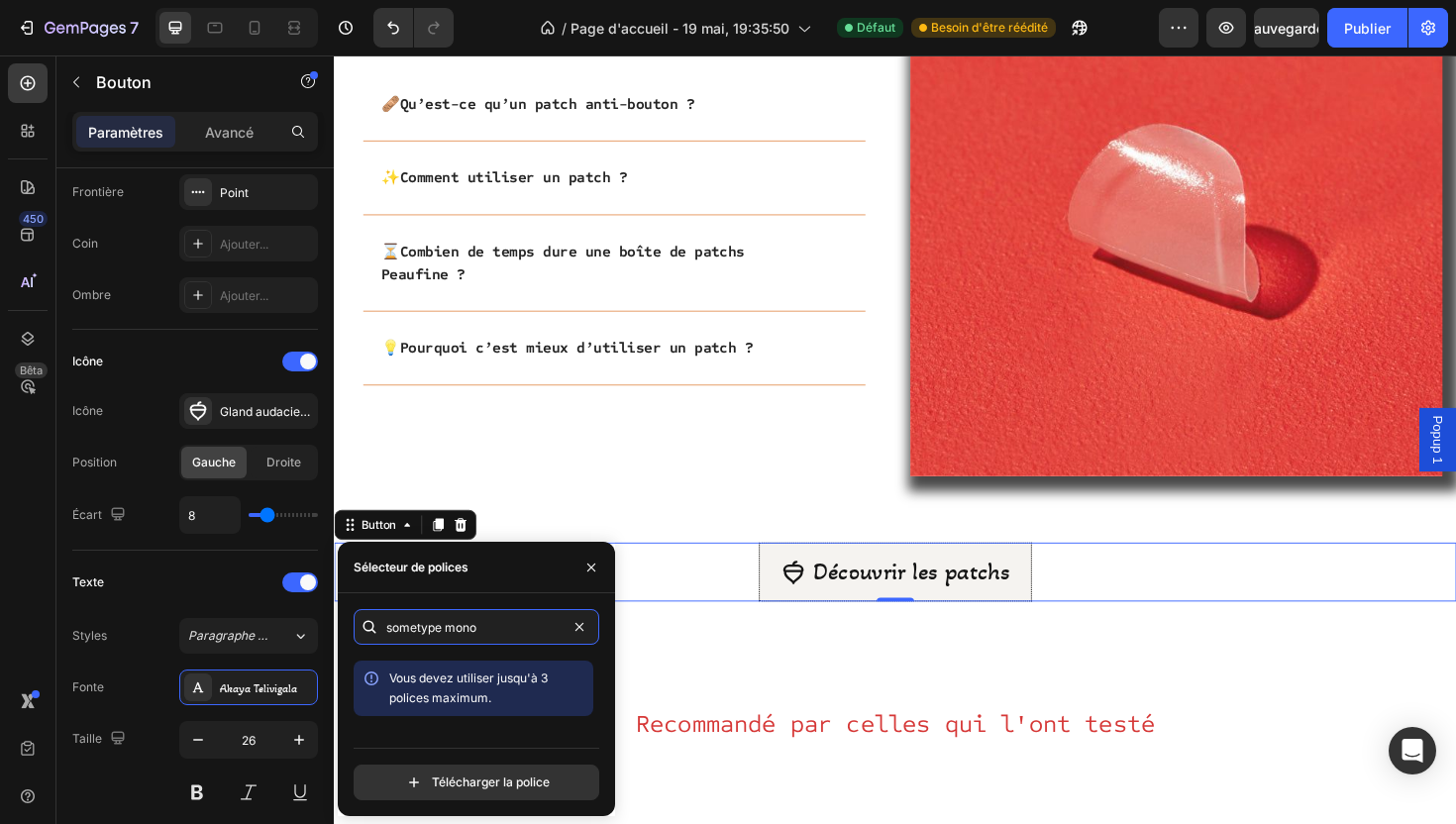 type on "sometype mono" 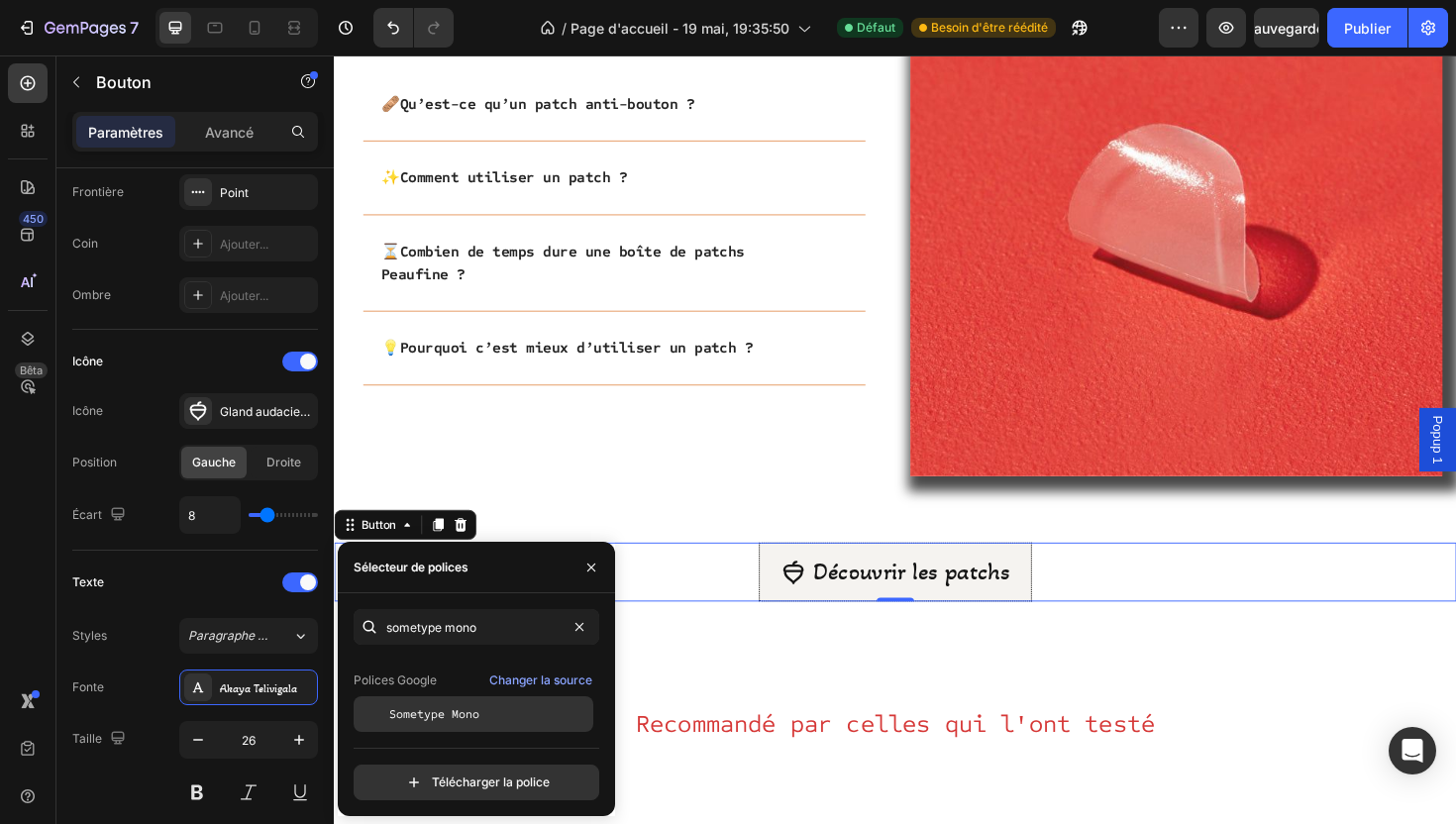 click on "Sometype Mono" at bounding box center (489, 714) 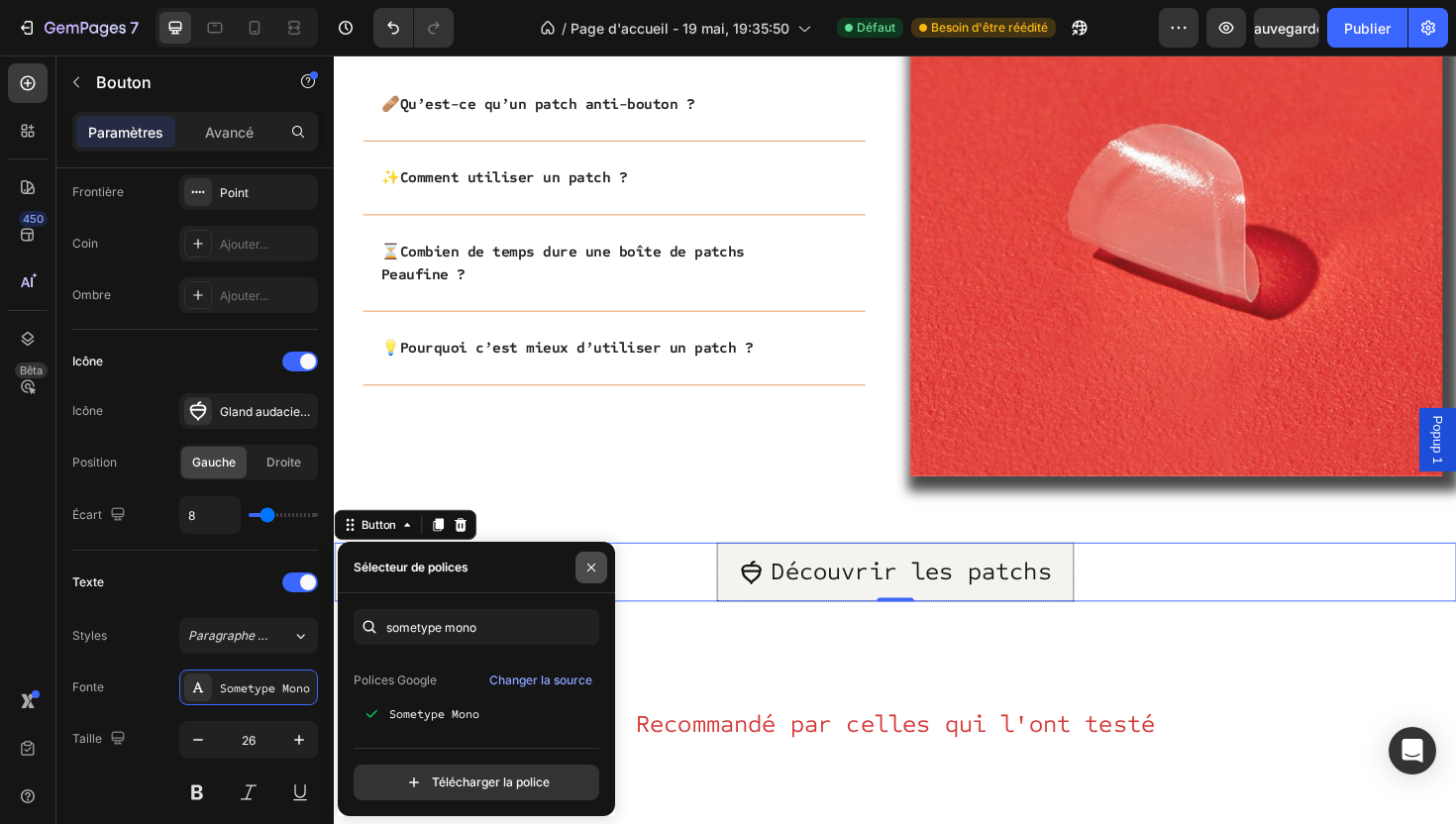 click 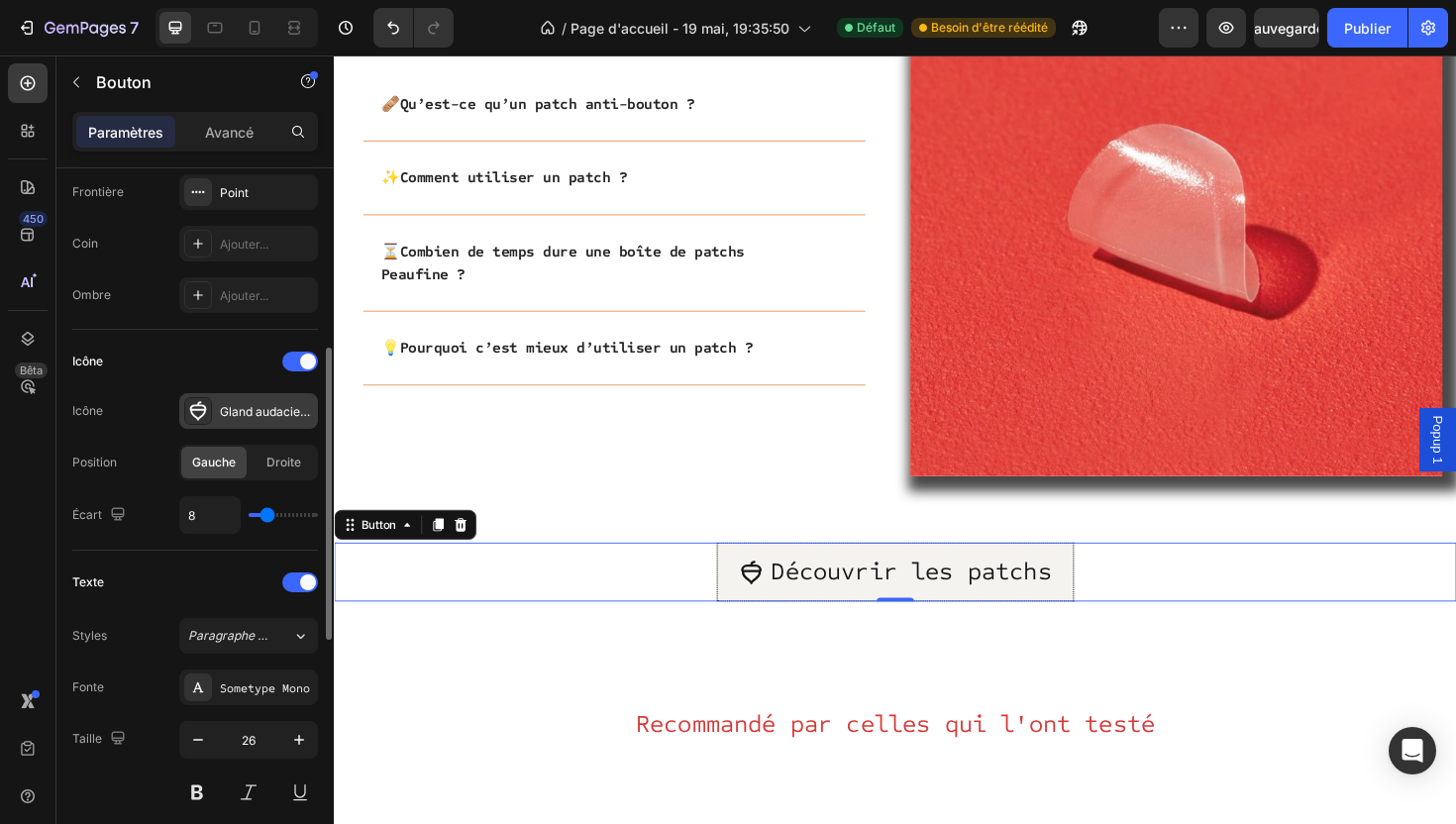 click 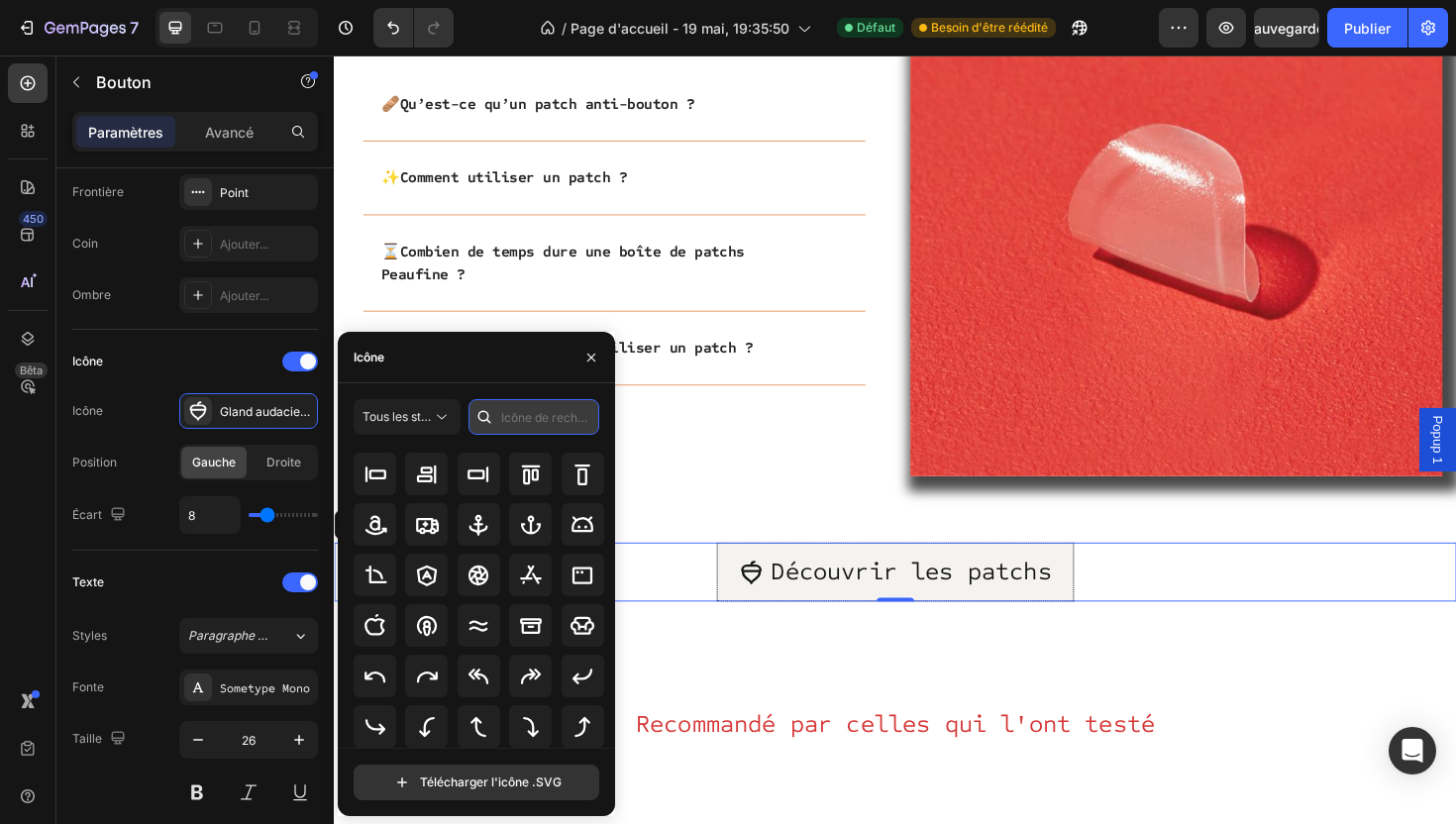 click at bounding box center [534, 417] 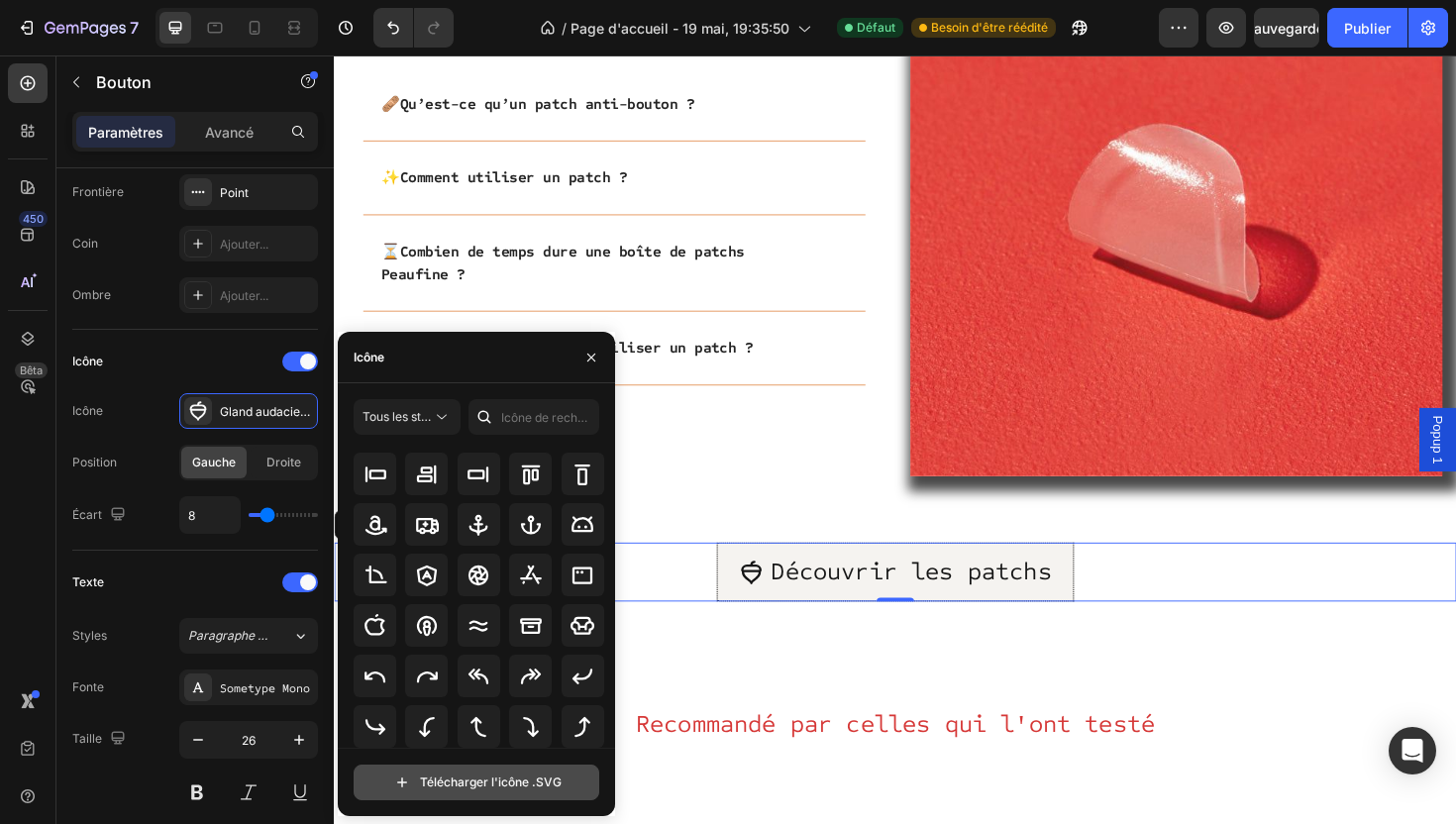 click 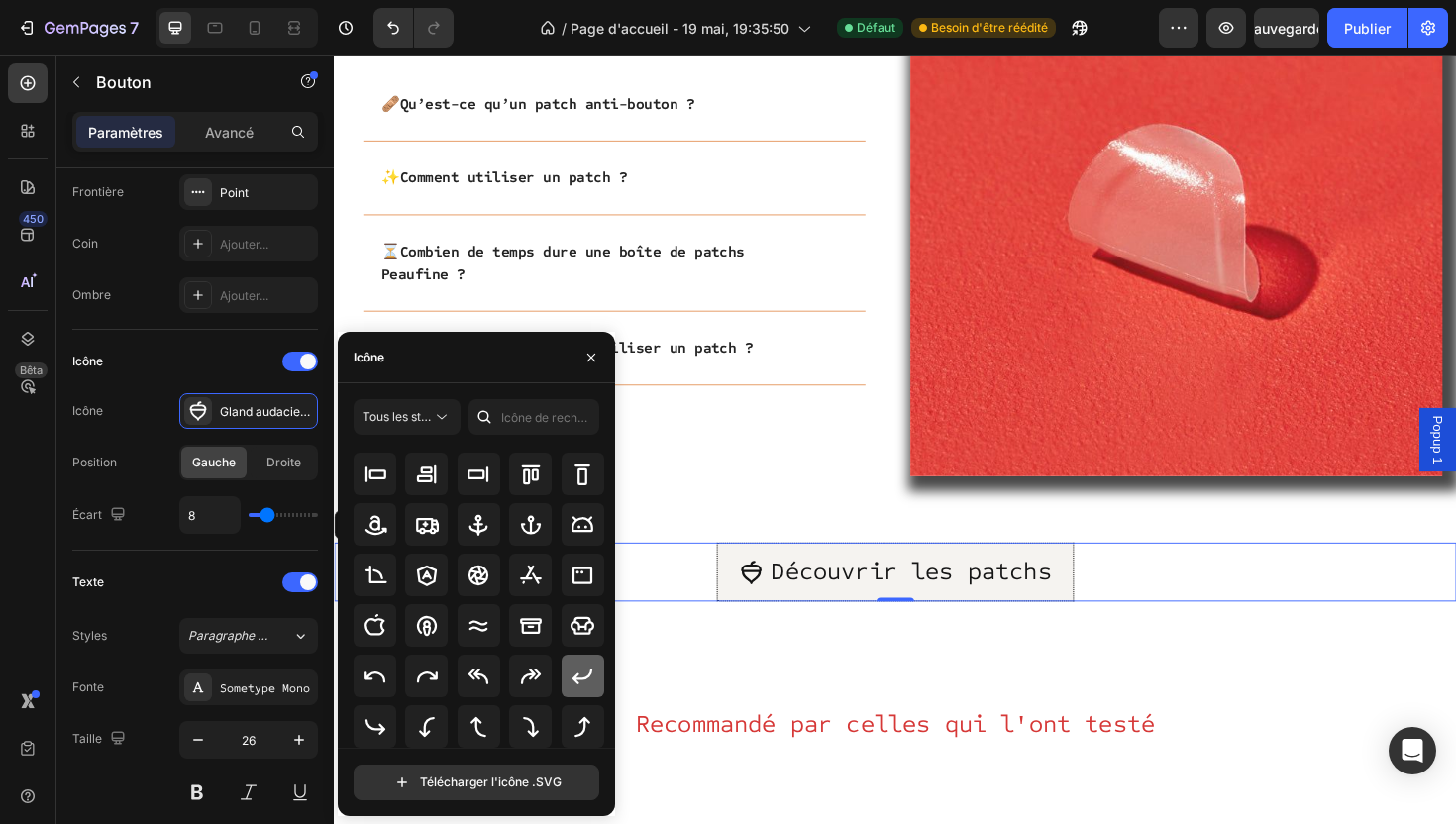click 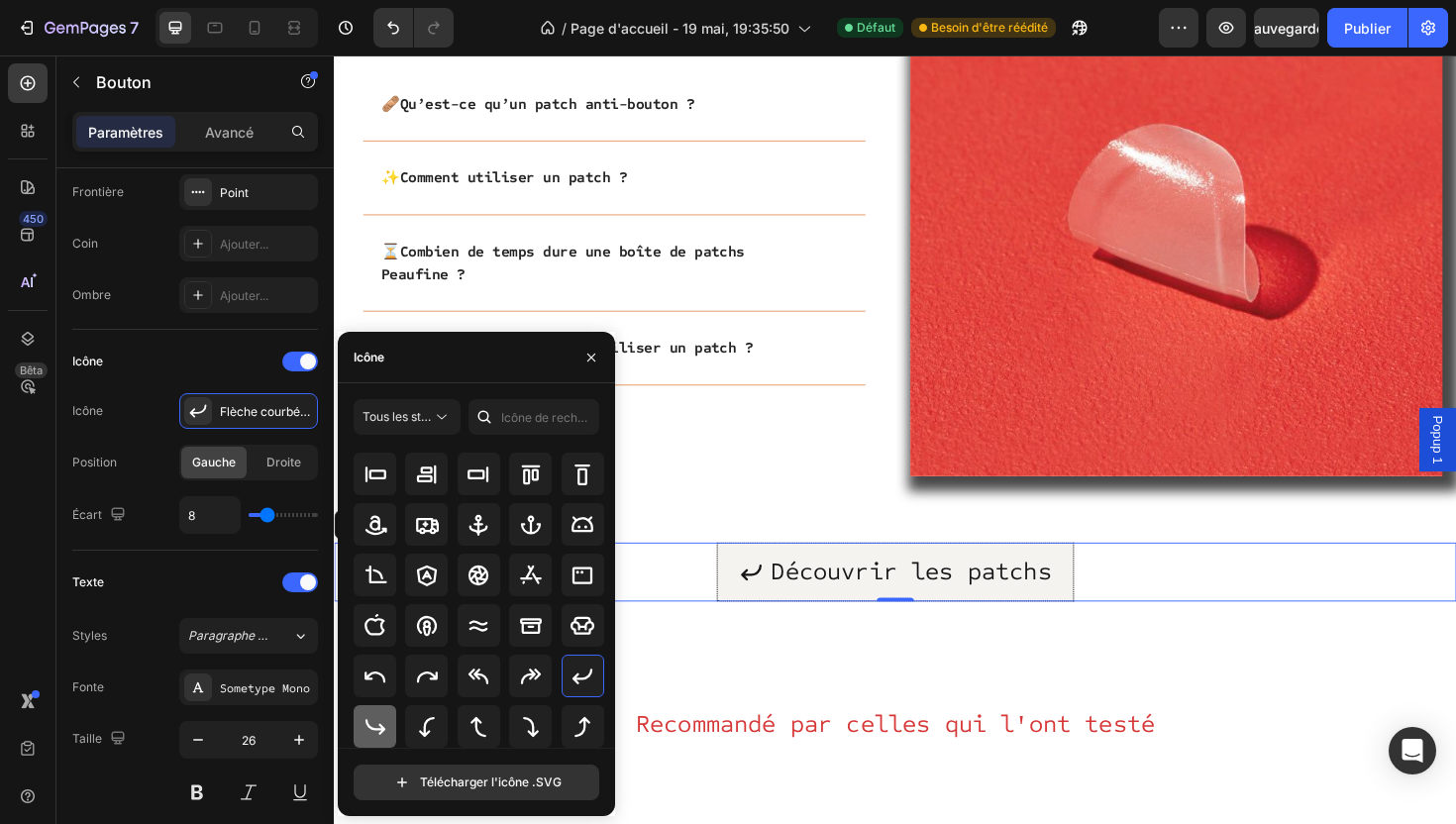 click 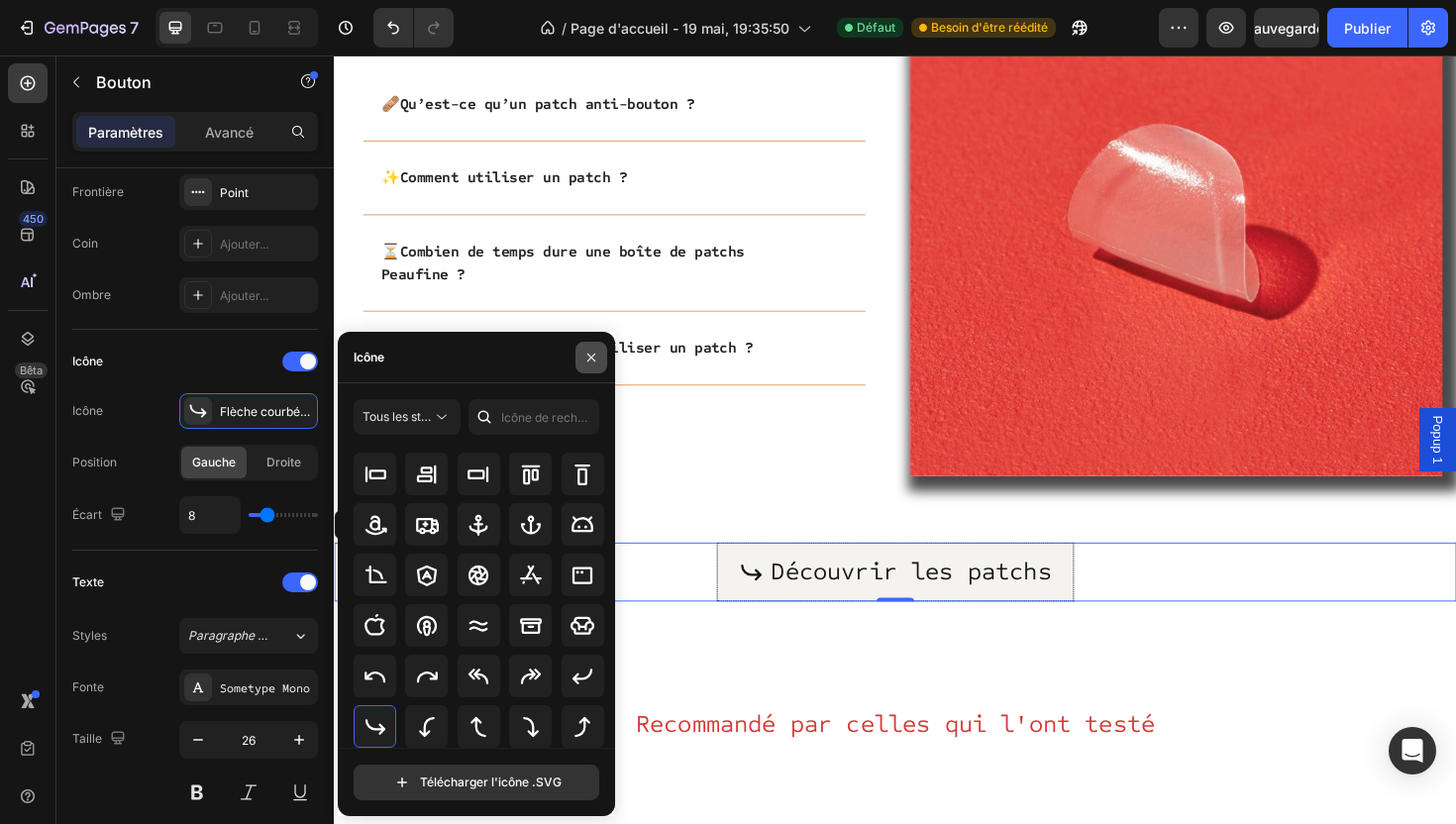 click 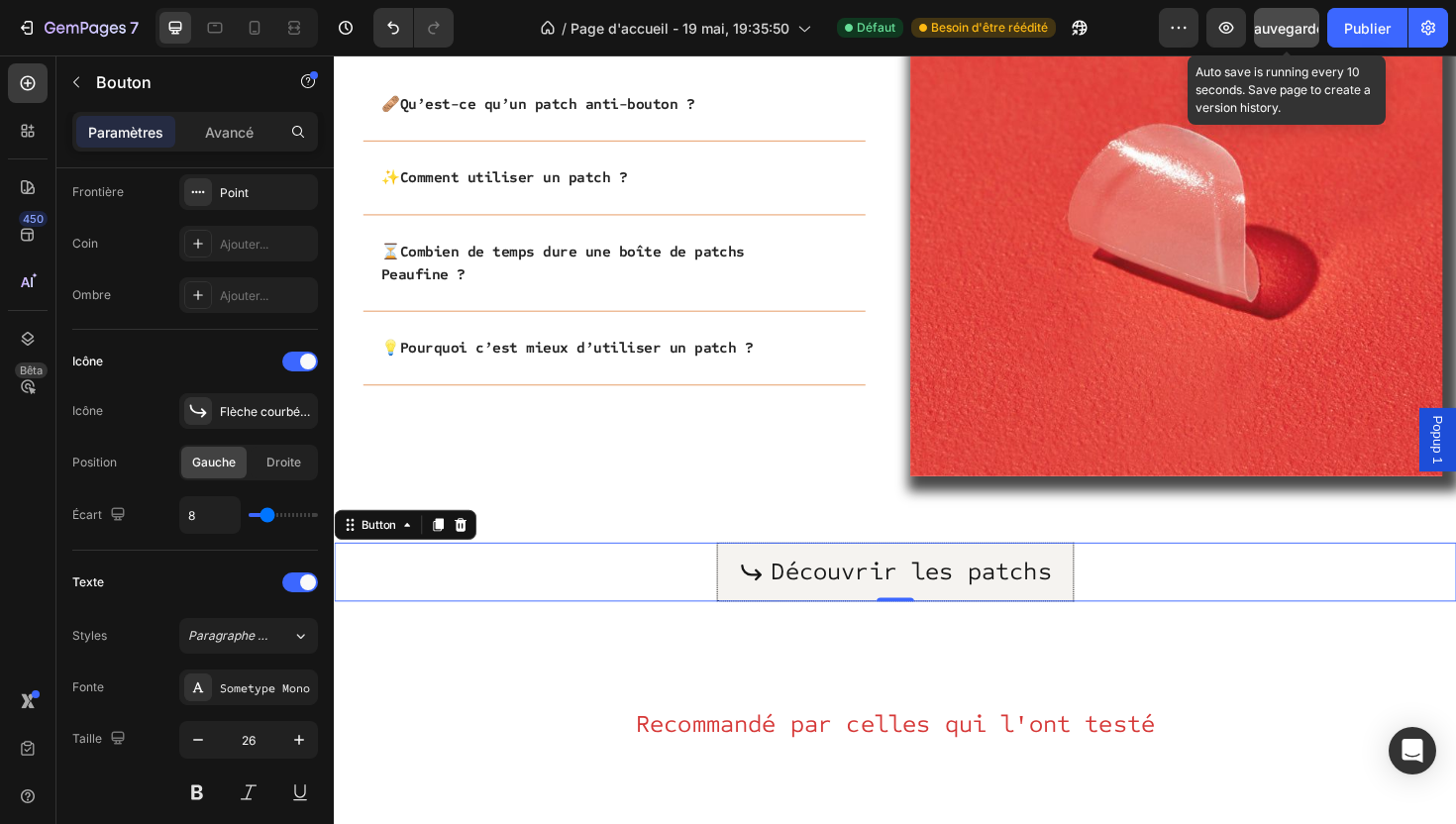 click on "Sauvegarder" at bounding box center [1287, 28] 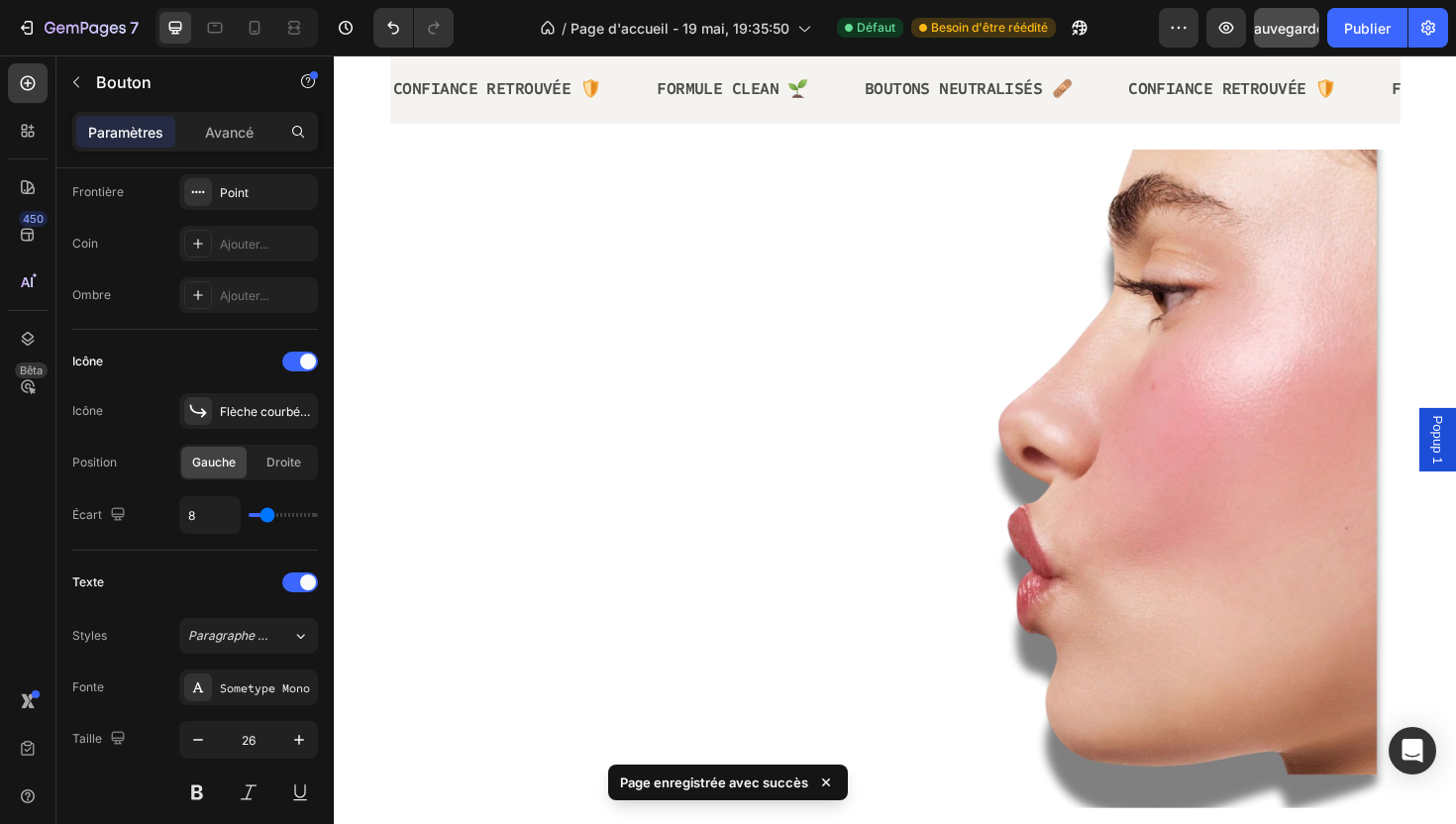scroll, scrollTop: 1201, scrollLeft: 0, axis: vertical 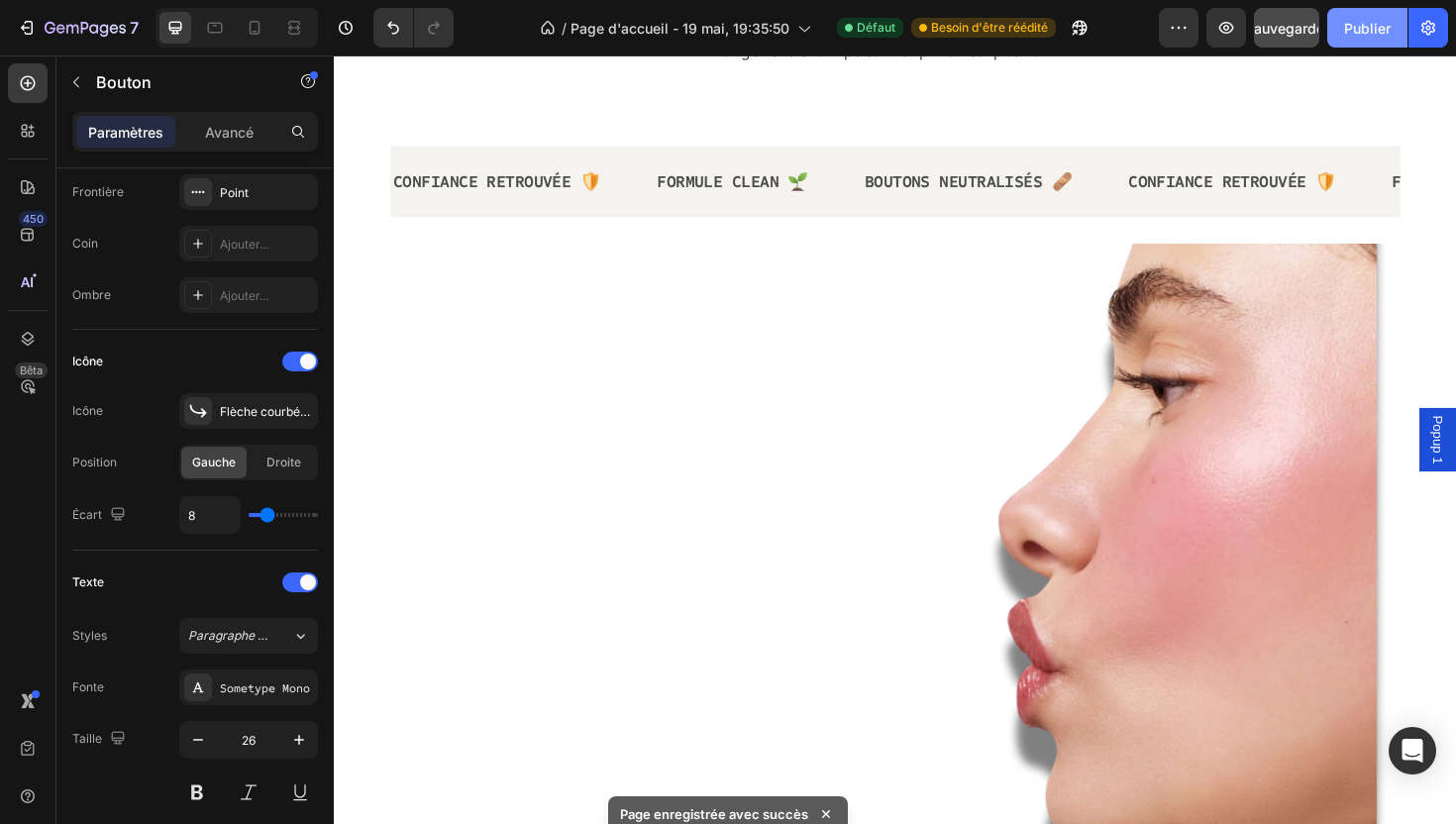 click on "Publier" 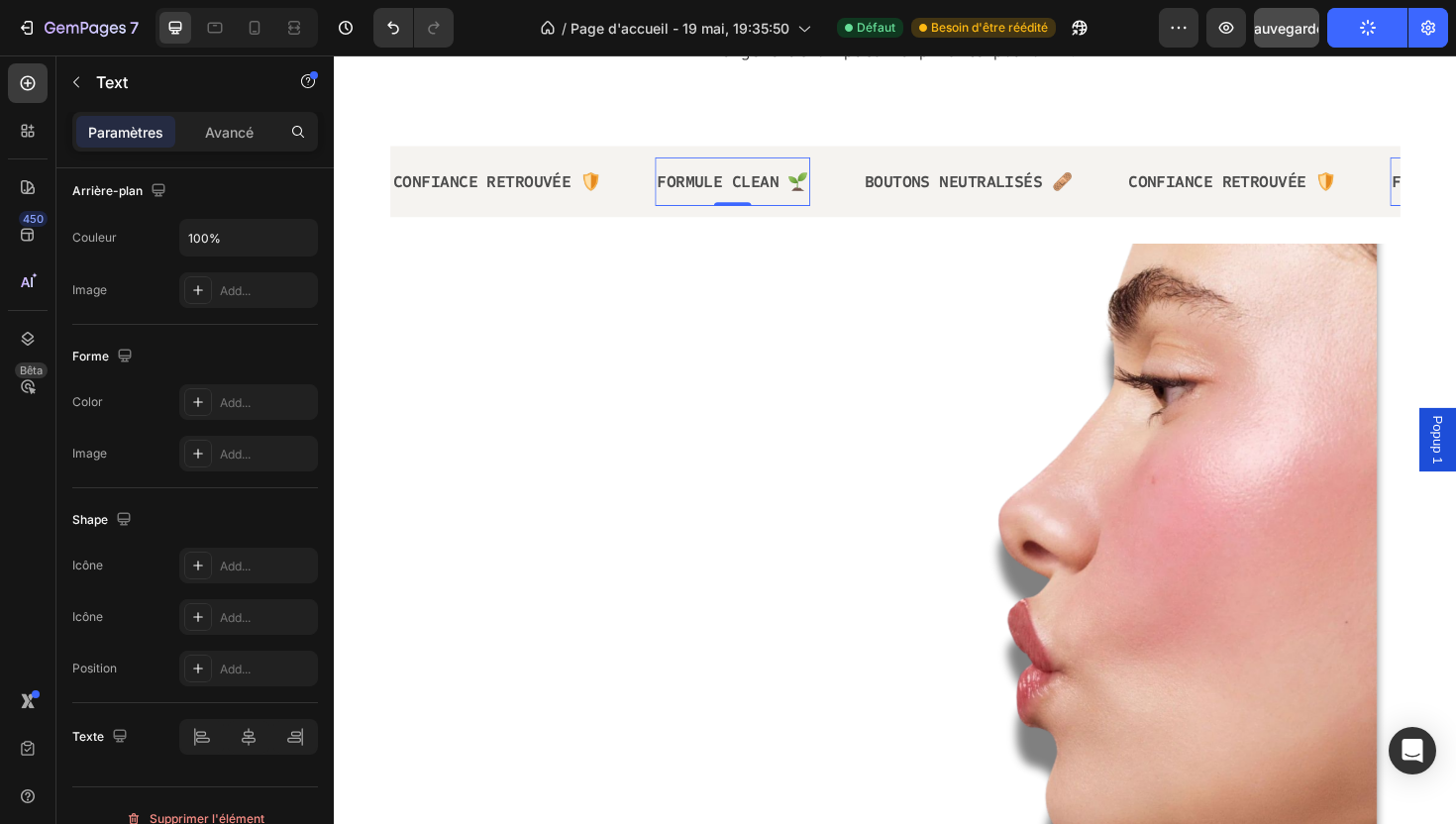 scroll, scrollTop: 0, scrollLeft: 0, axis: both 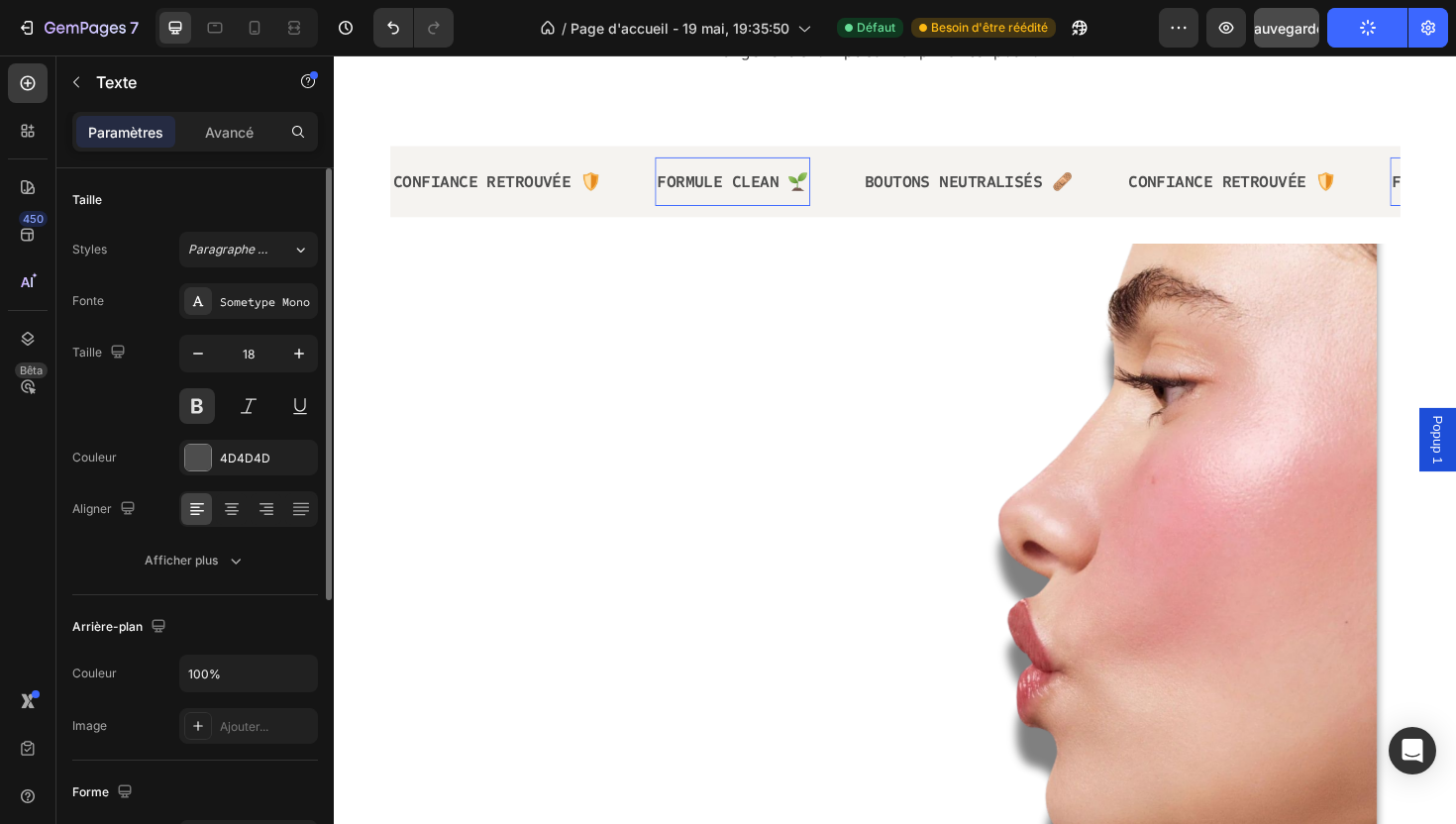 click on "FORMULE CLEAN 🌱" at bounding box center (756, 189) 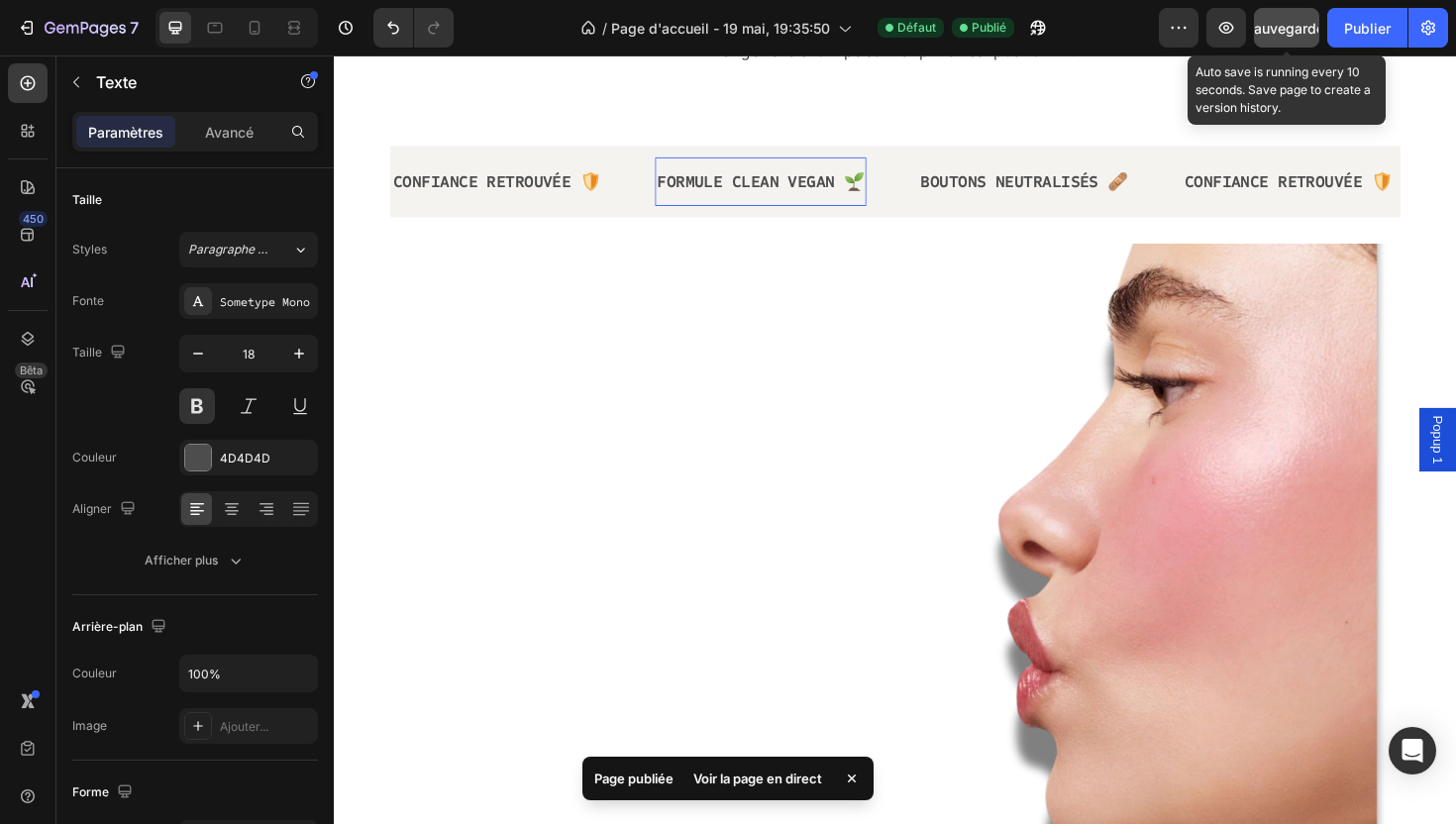 click on "Sauvegarder" at bounding box center (1287, 28) 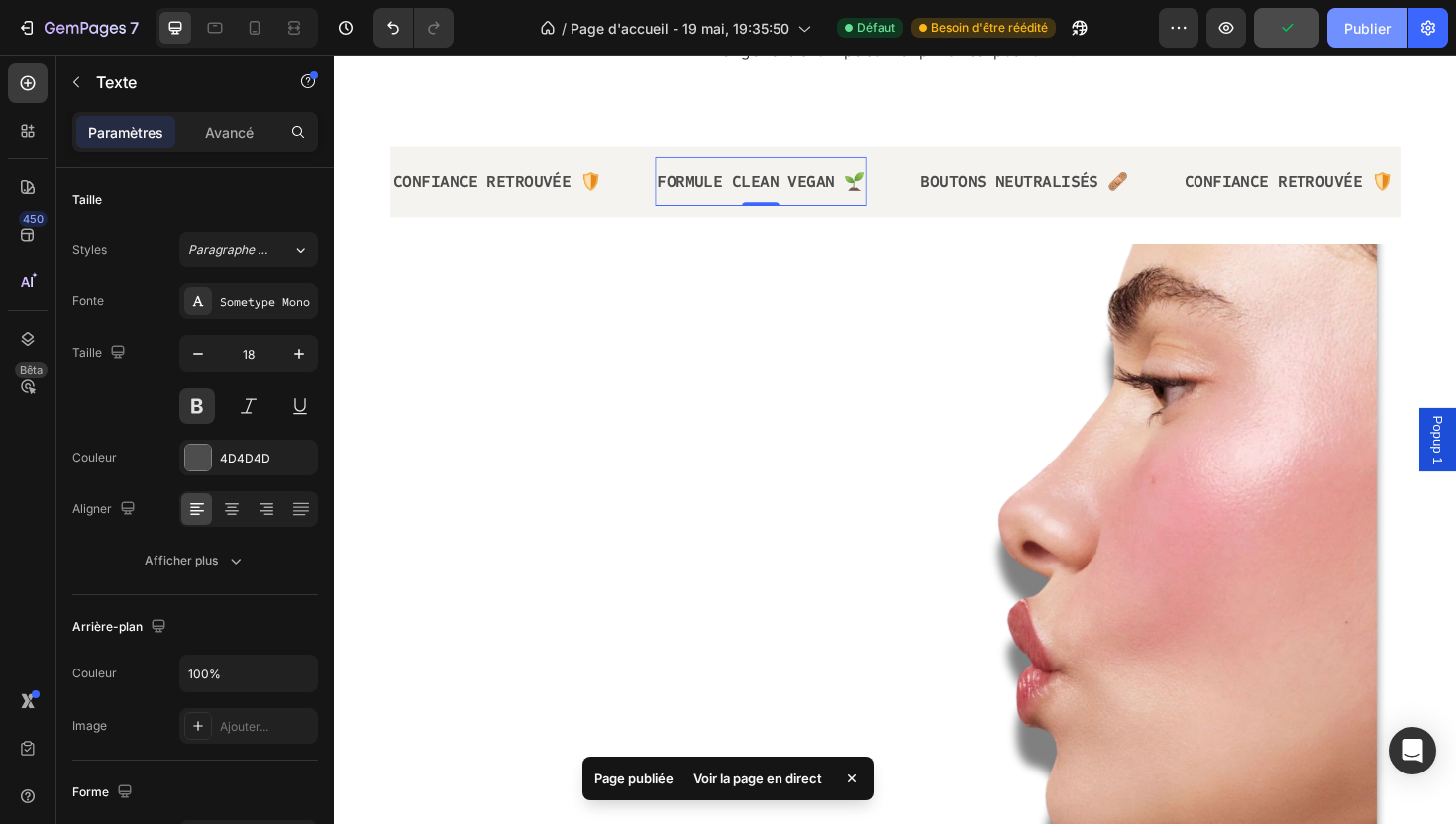 click on "Publier" 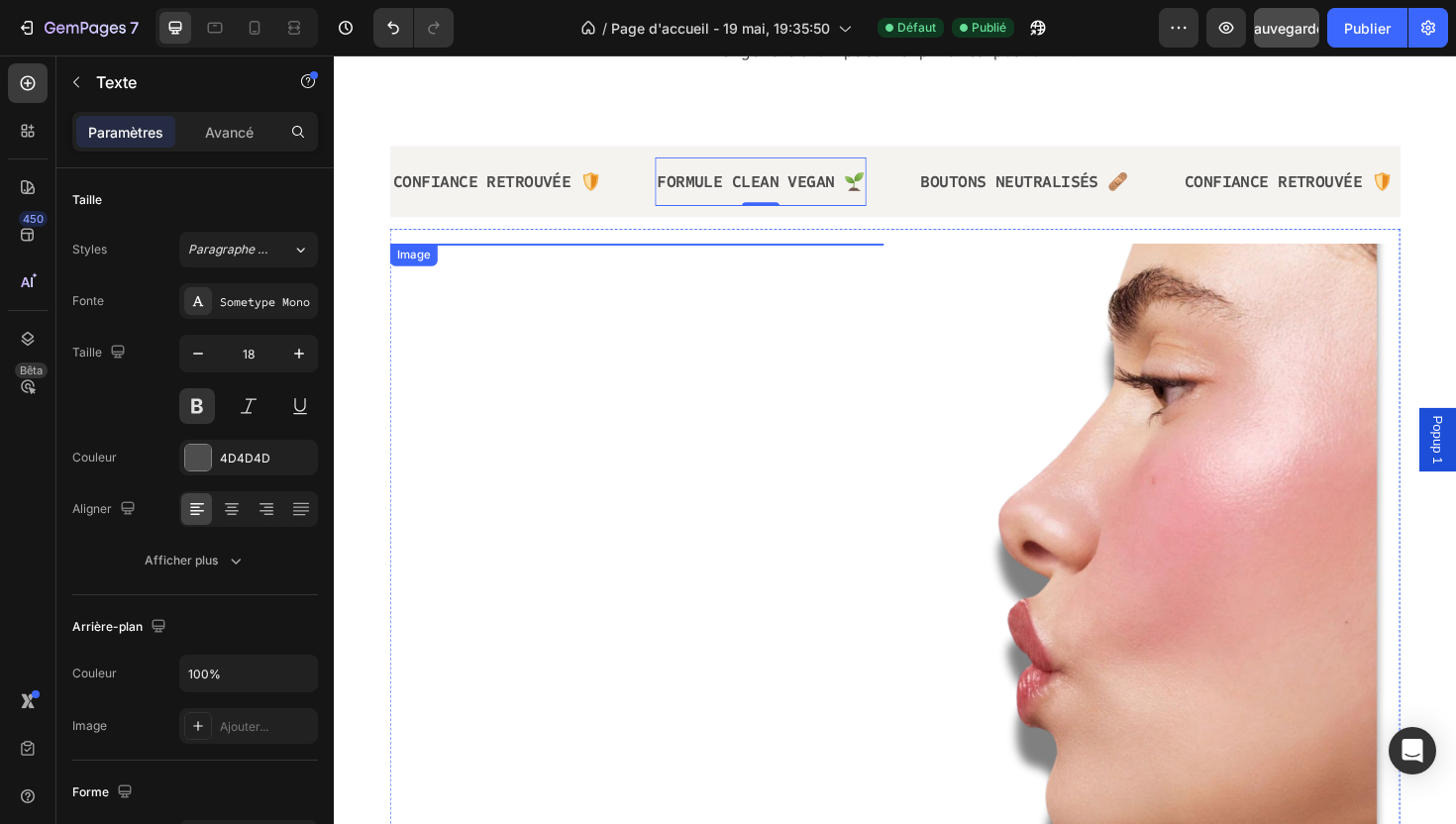 scroll, scrollTop: 202, scrollLeft: 0, axis: vertical 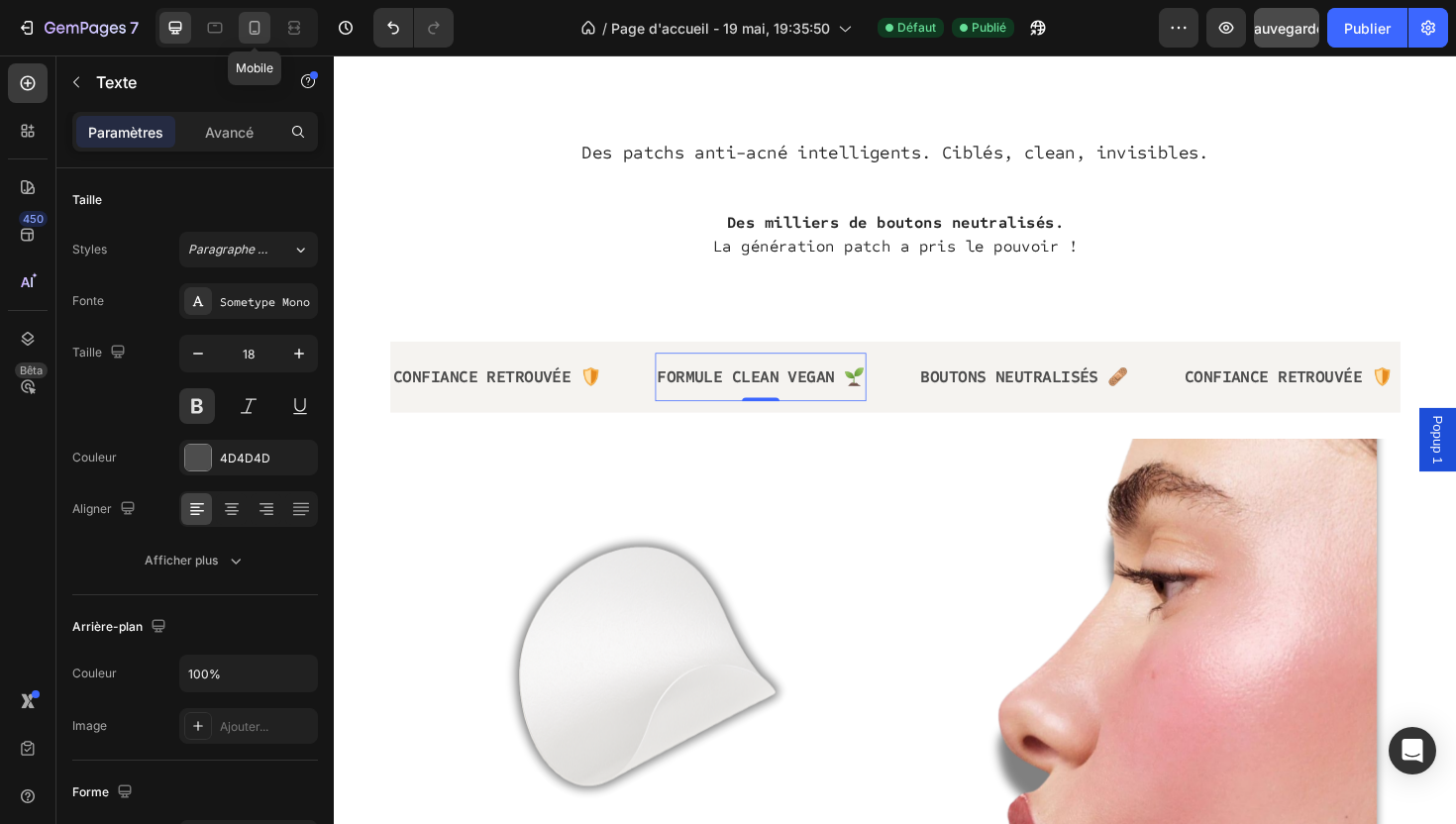click 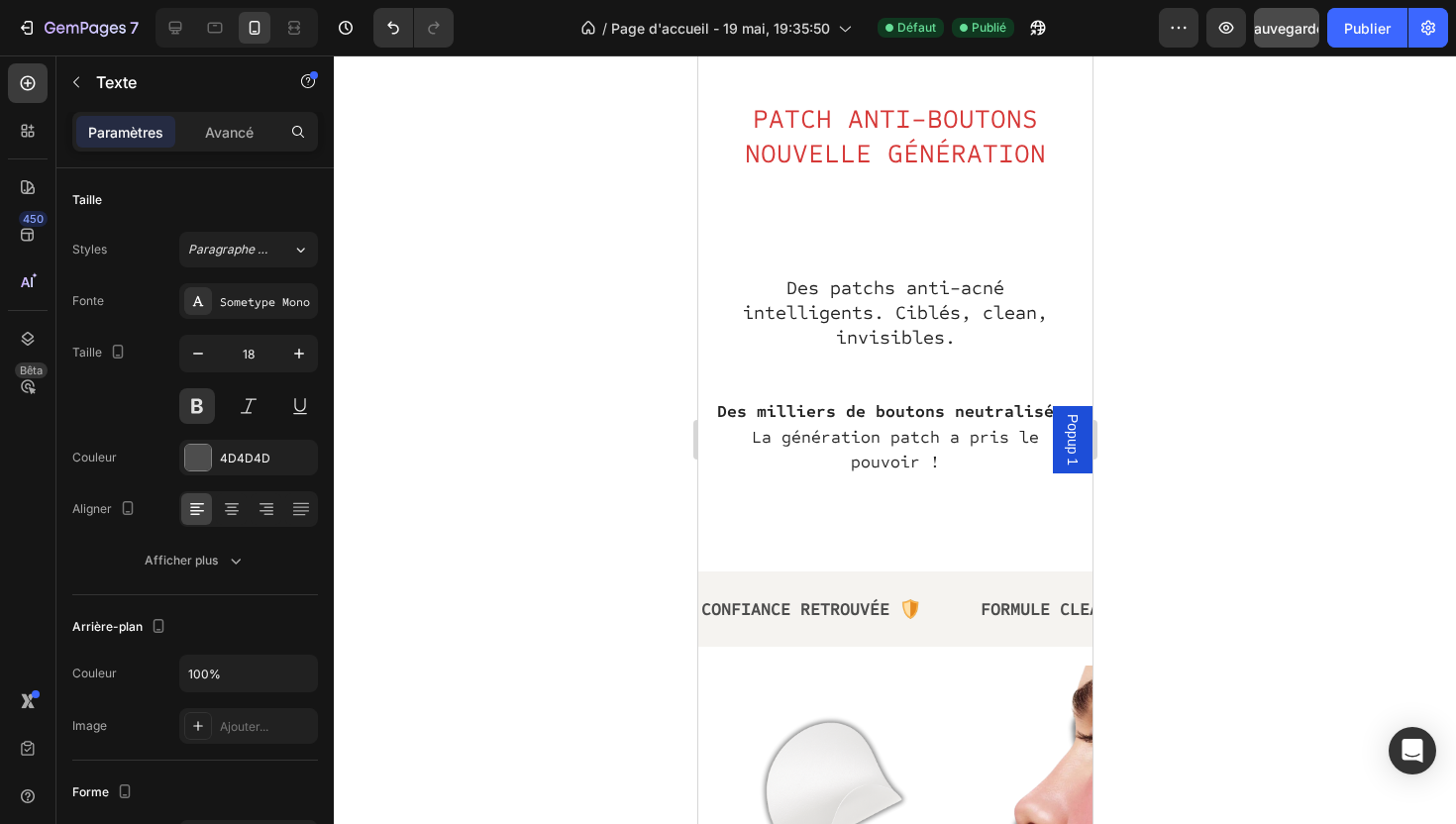 scroll, scrollTop: 661, scrollLeft: 0, axis: vertical 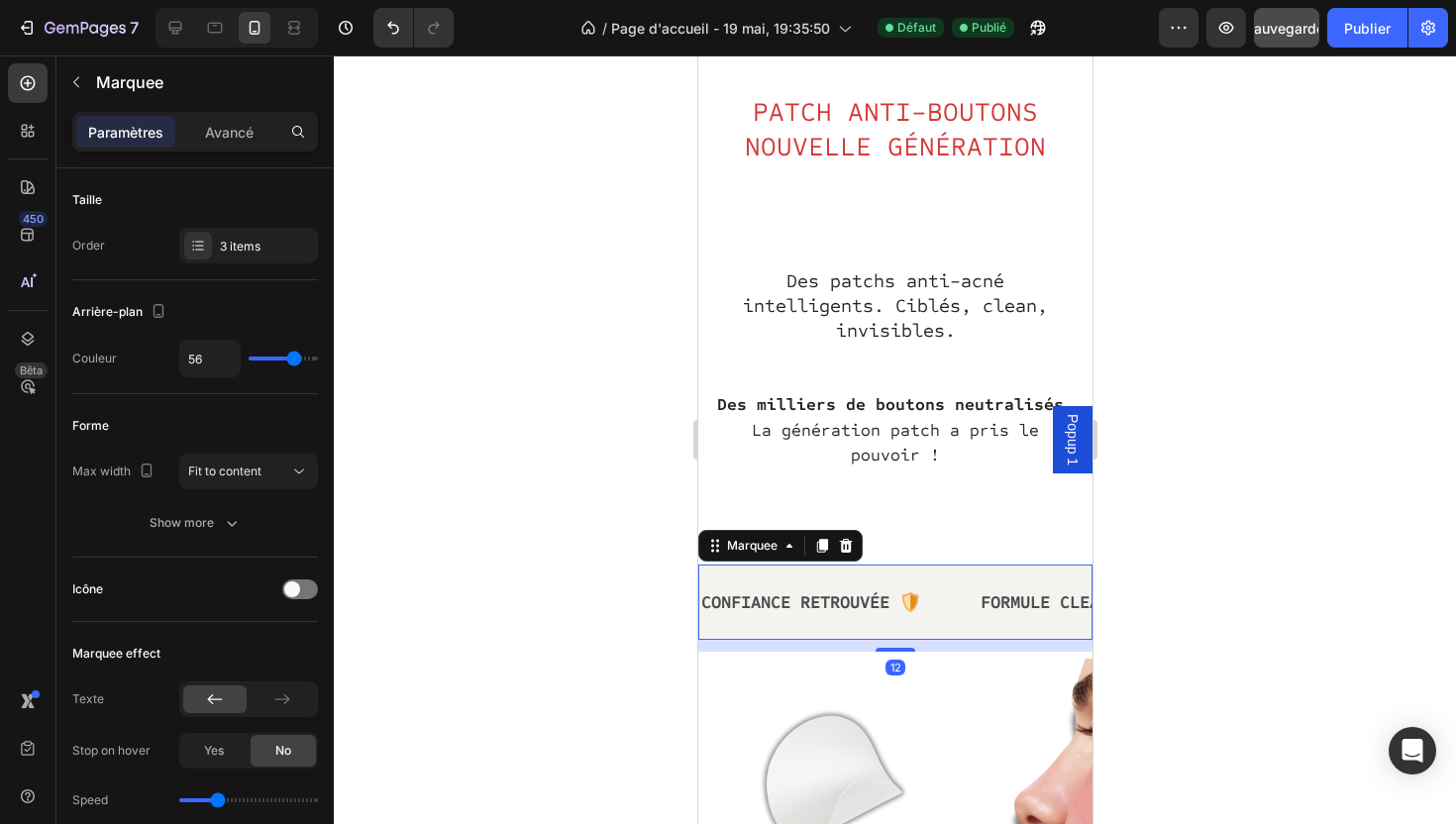 click on "CONFIANCE RETROUVÉE 🛡️ Text" at bounding box center [838, 602] 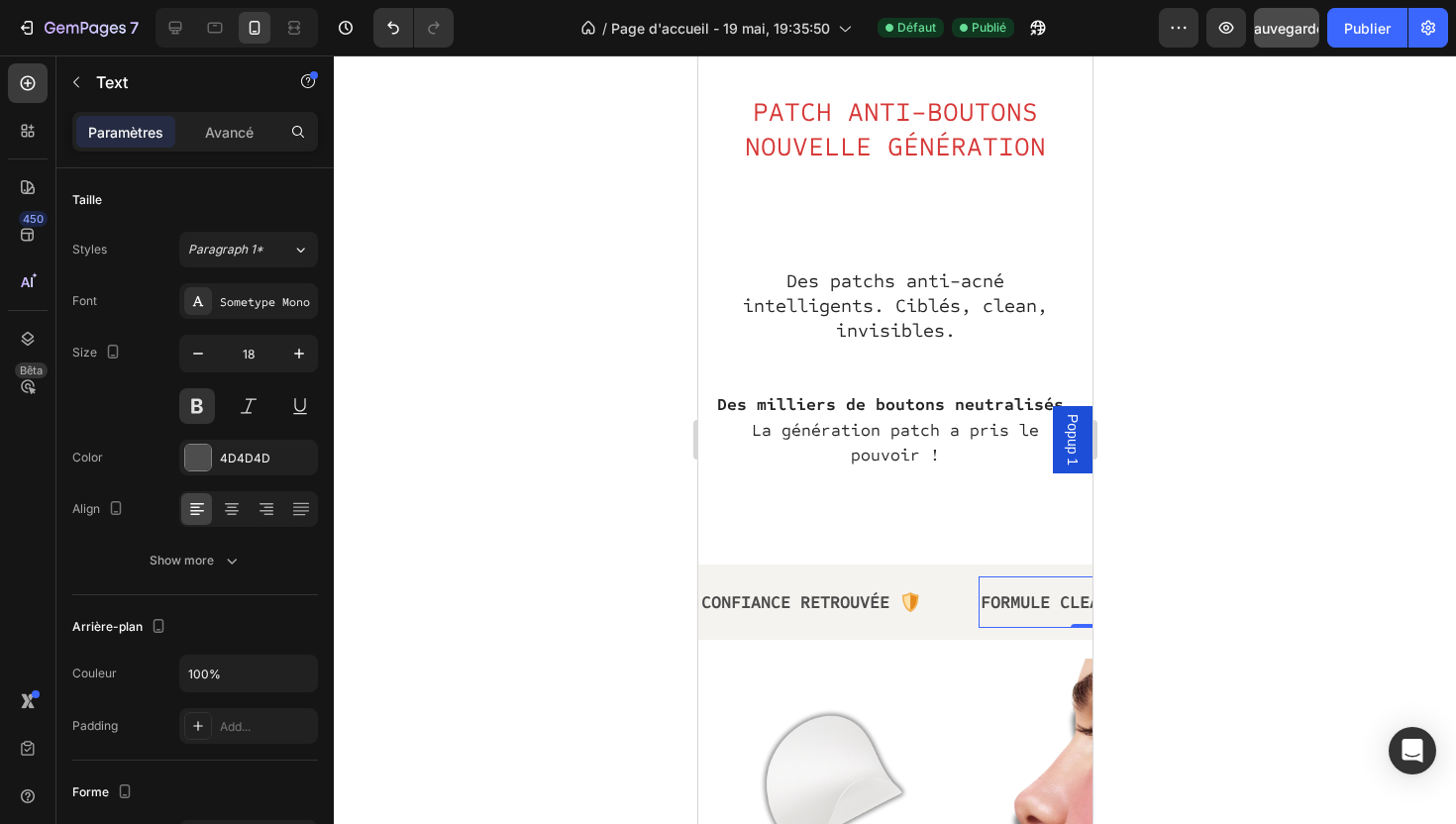 click on "FORMULE CLEAN VEGAN 🌱" at bounding box center (1090, 602) 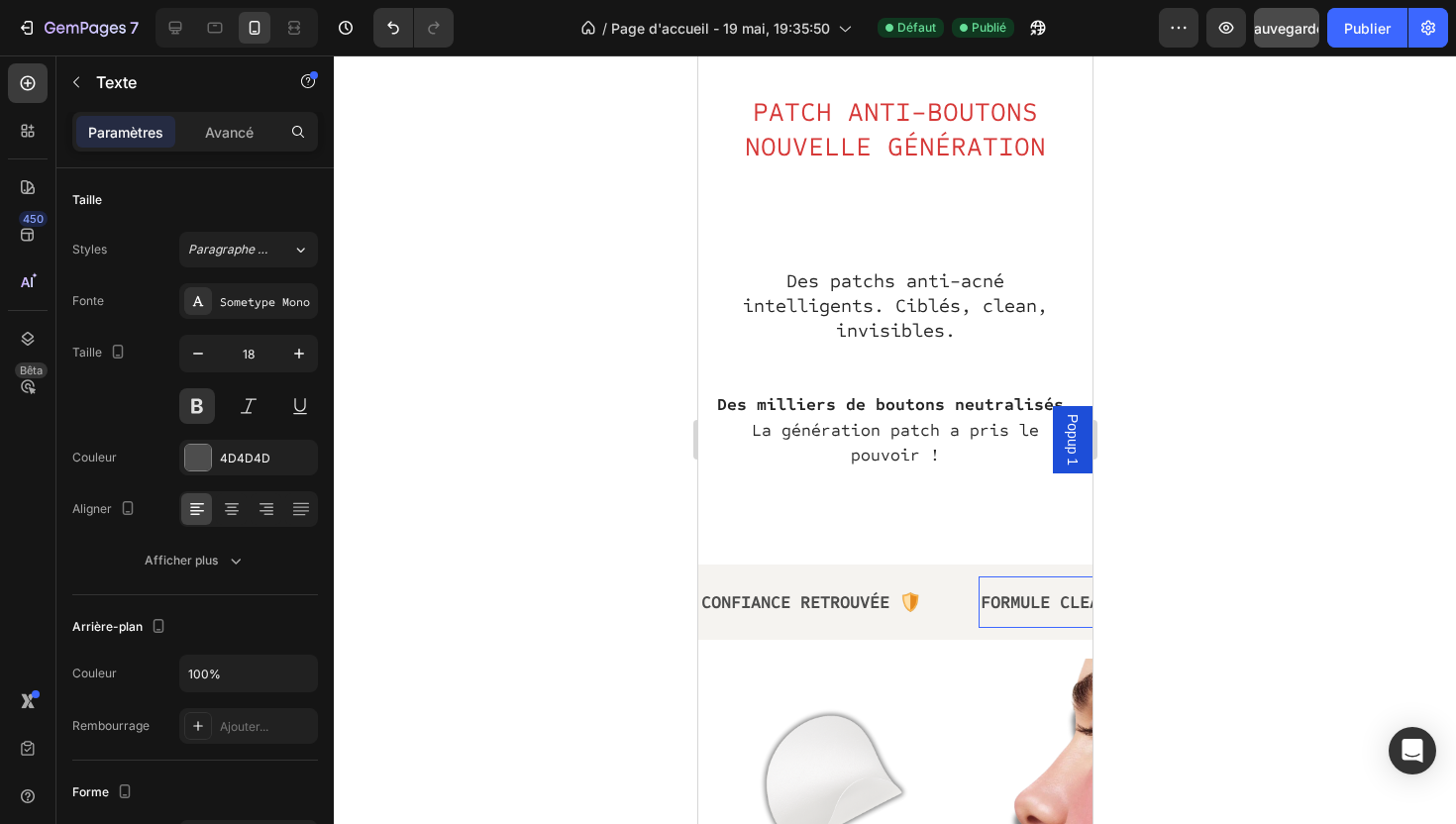 click on "FORMULE CLEAN VEGAN 🌱" at bounding box center (1090, 602) 